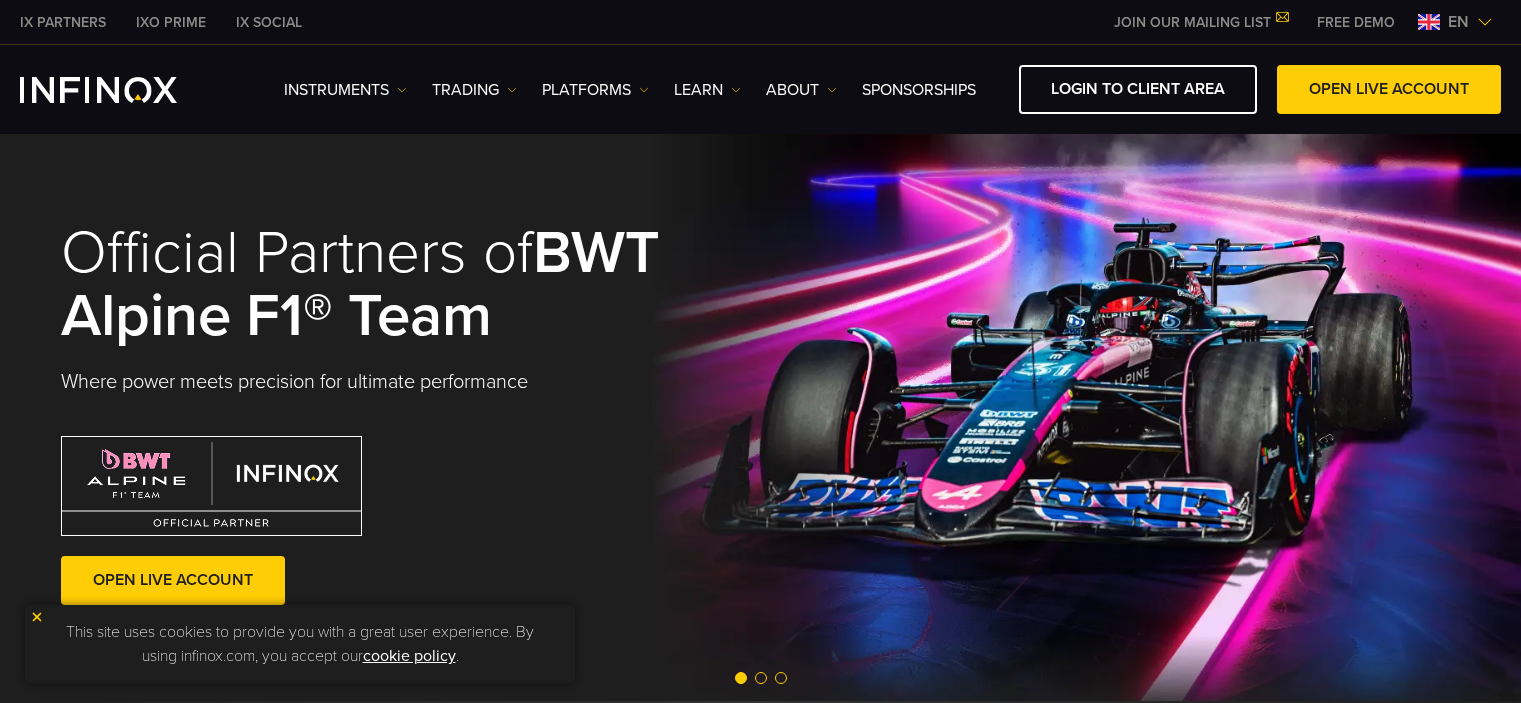 scroll, scrollTop: 0, scrollLeft: 0, axis: both 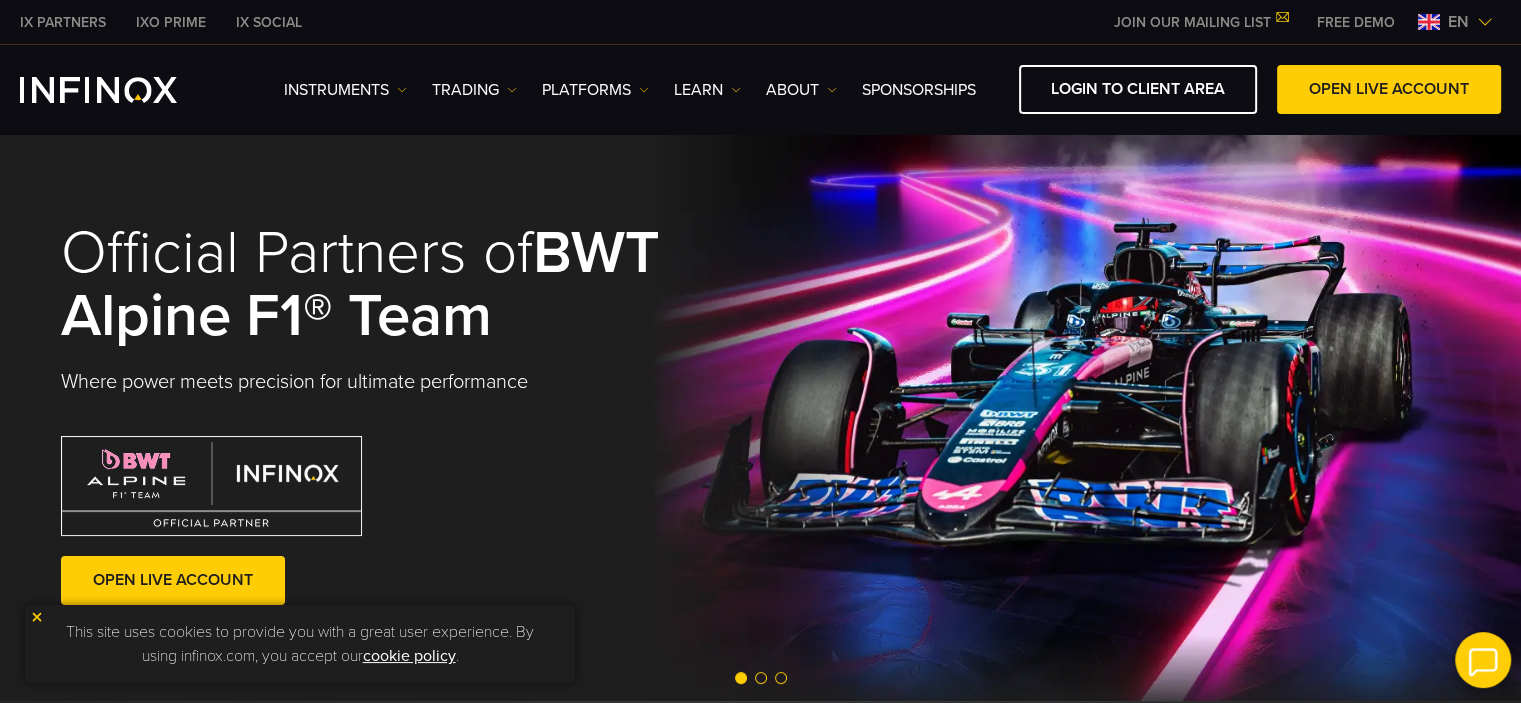 click at bounding box center [1485, 22] 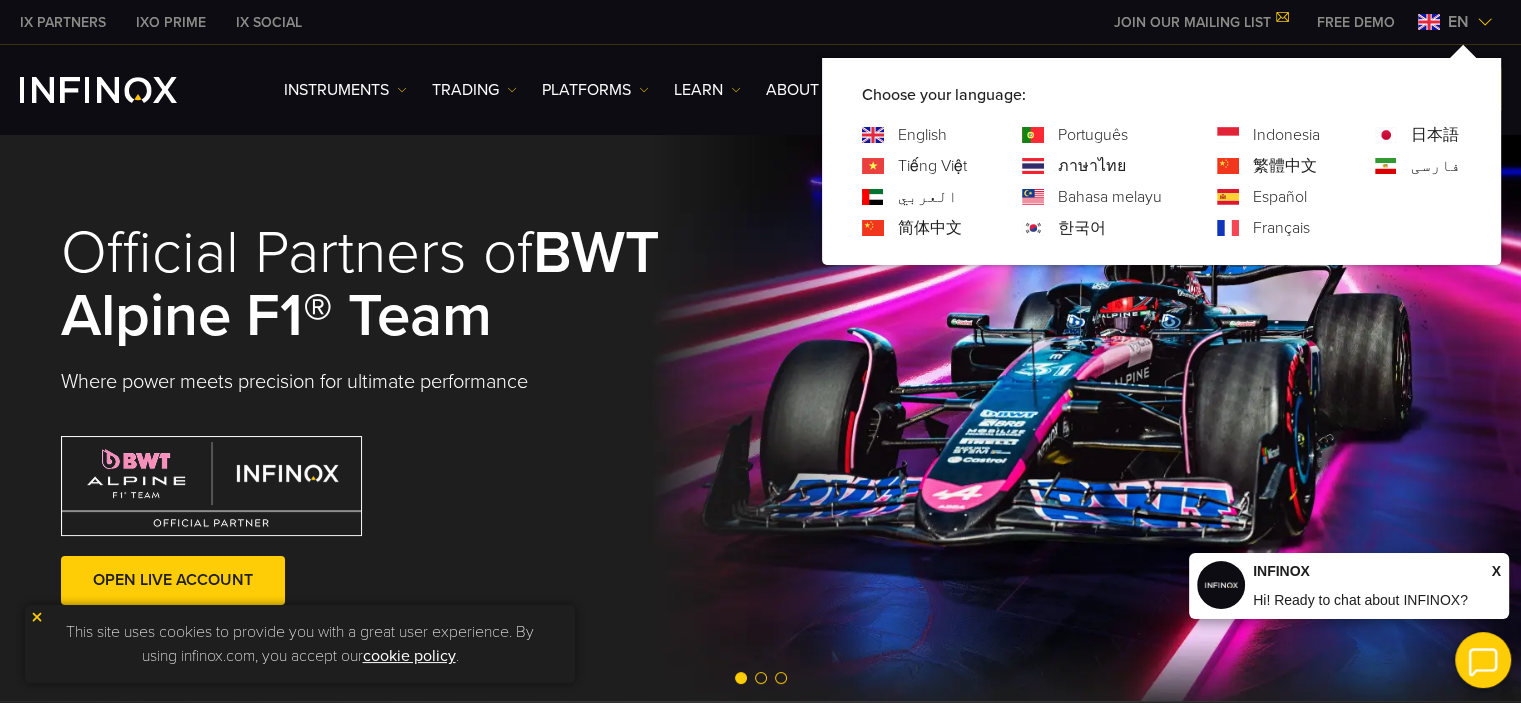 click on "한국어" at bounding box center (1082, 228) 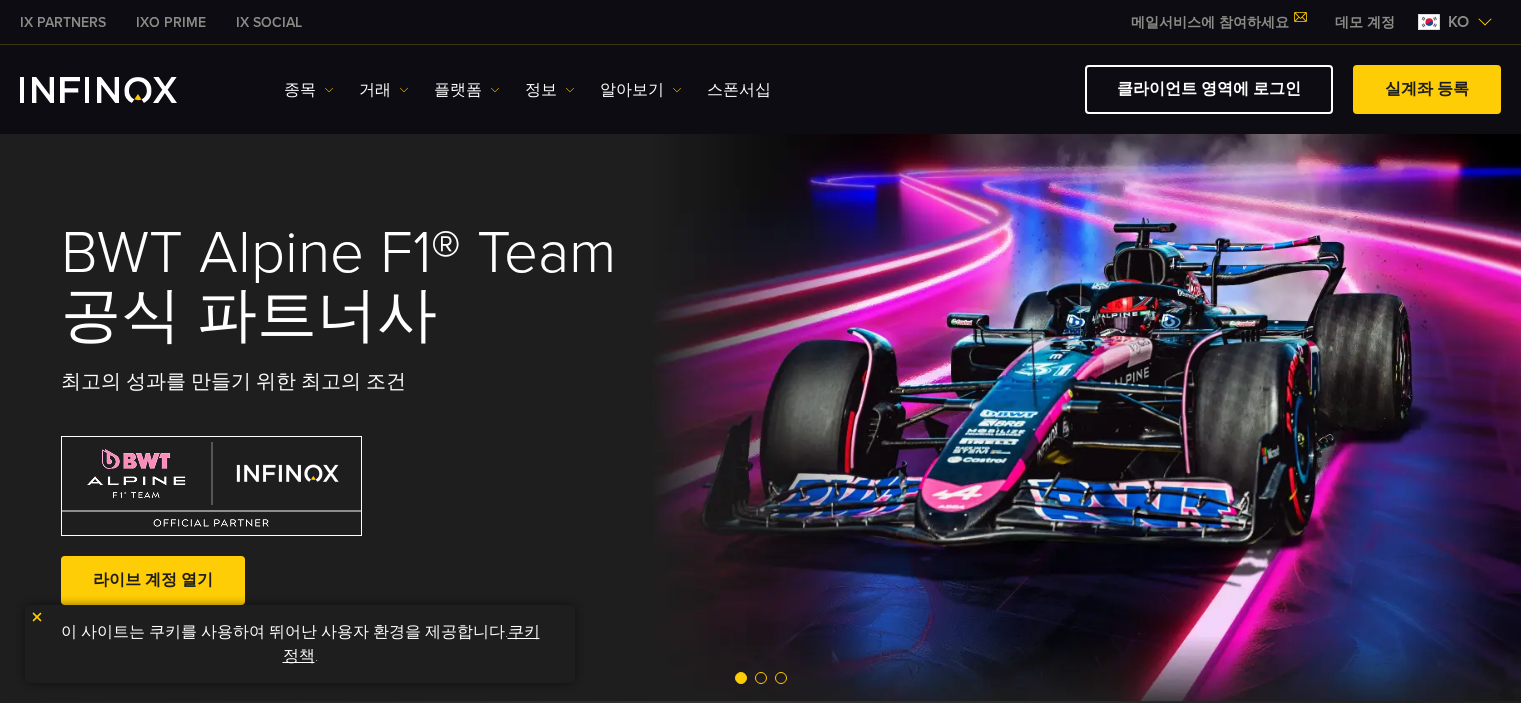 scroll, scrollTop: 0, scrollLeft: 0, axis: both 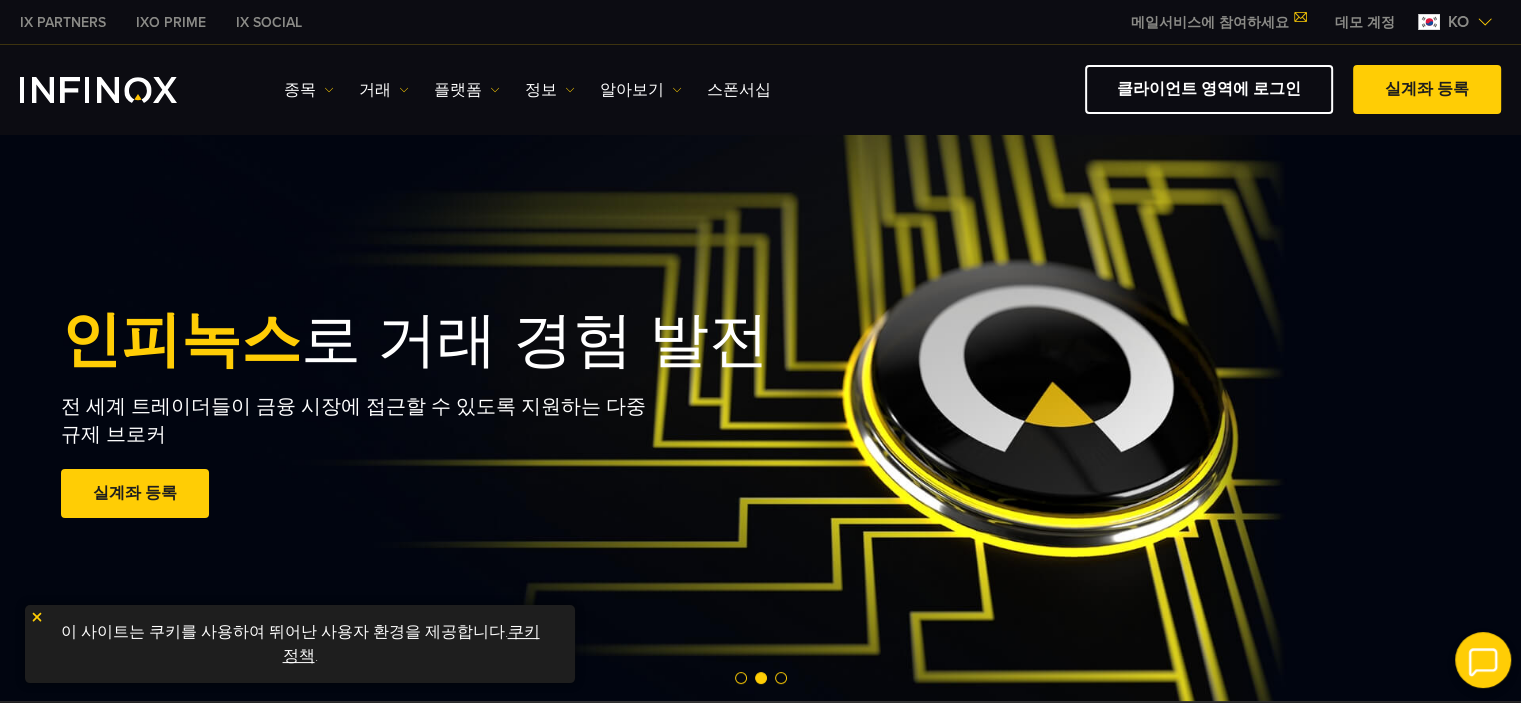 click on "데모 계정" at bounding box center (1365, 22) 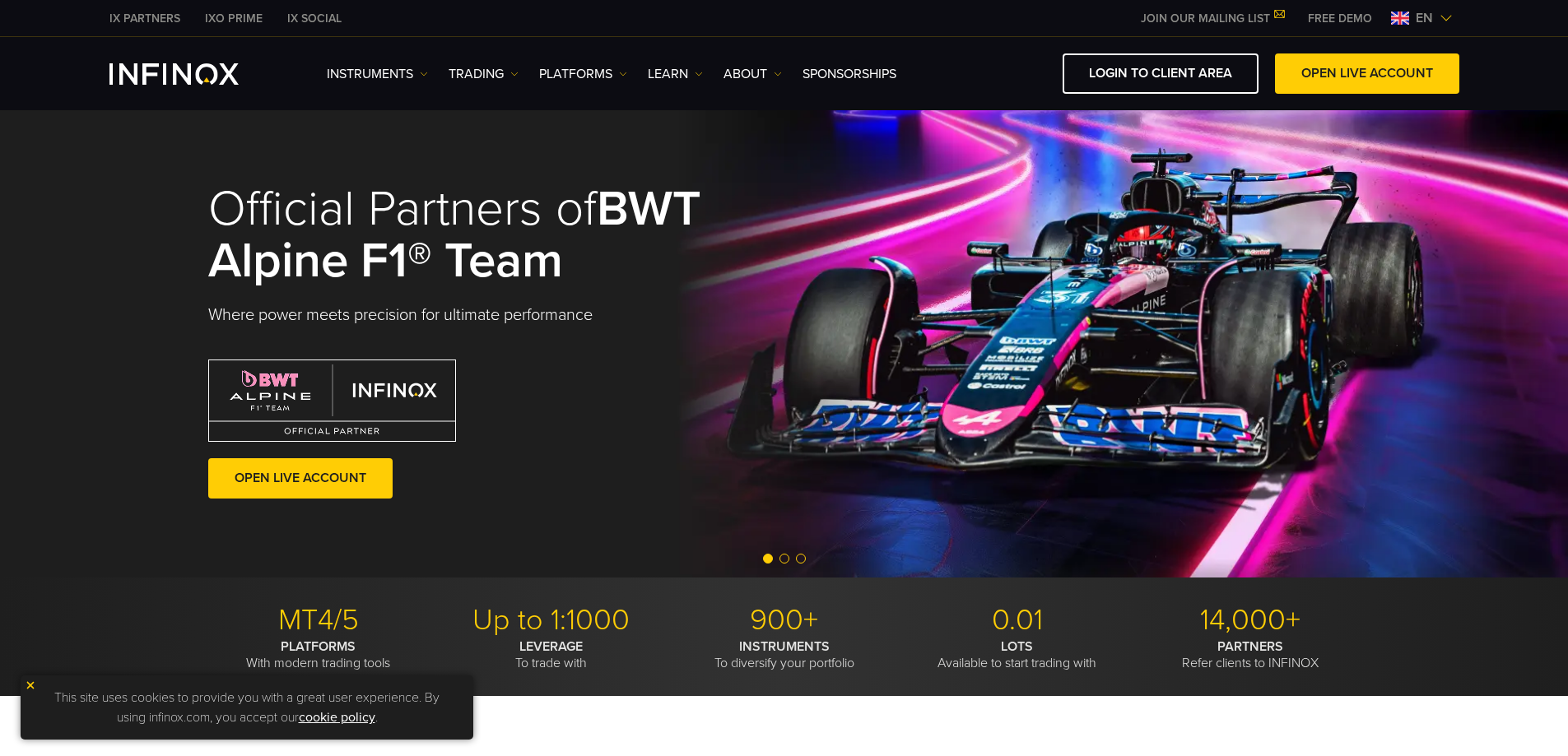 scroll, scrollTop: 0, scrollLeft: 0, axis: both 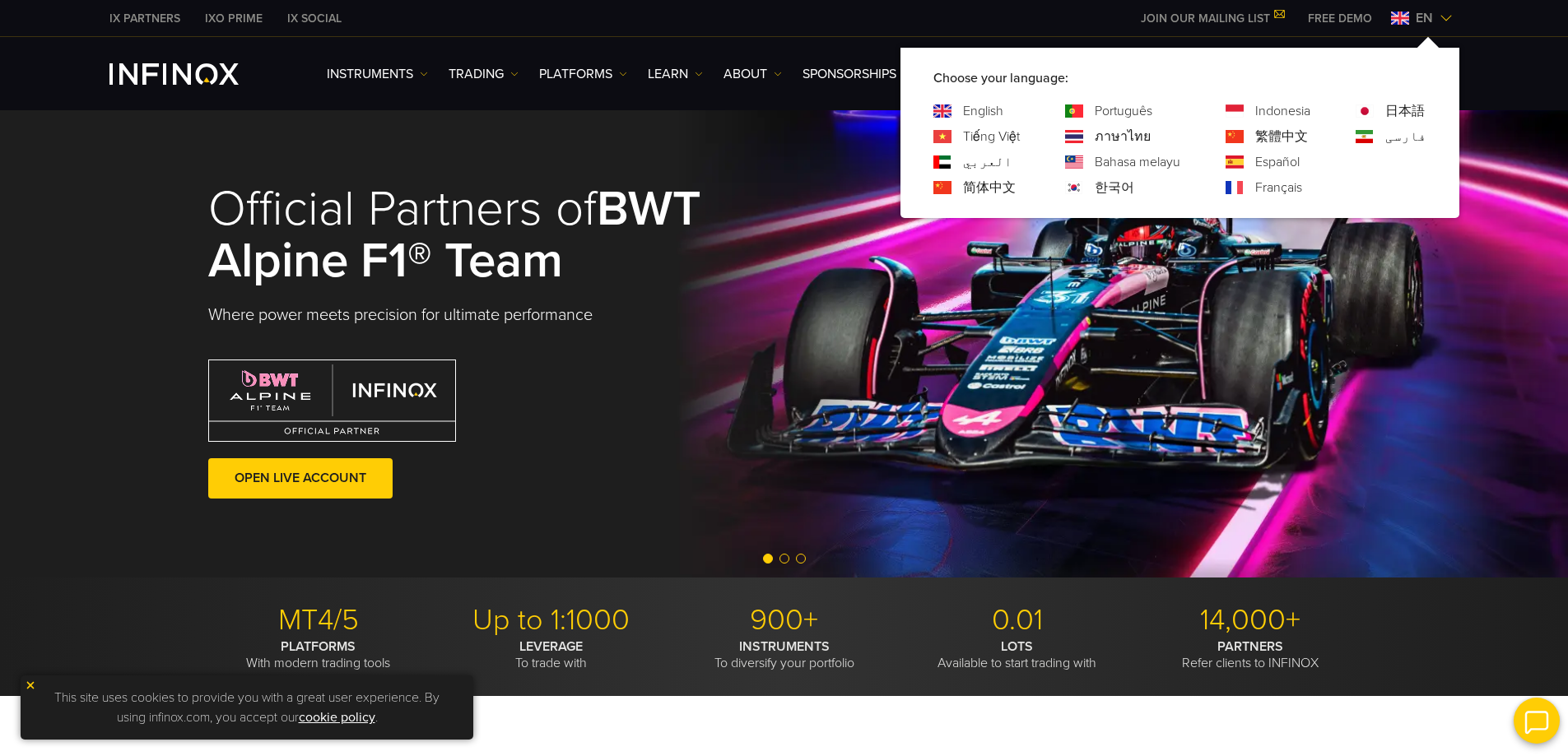 click on "한국어" at bounding box center [1114, 188] 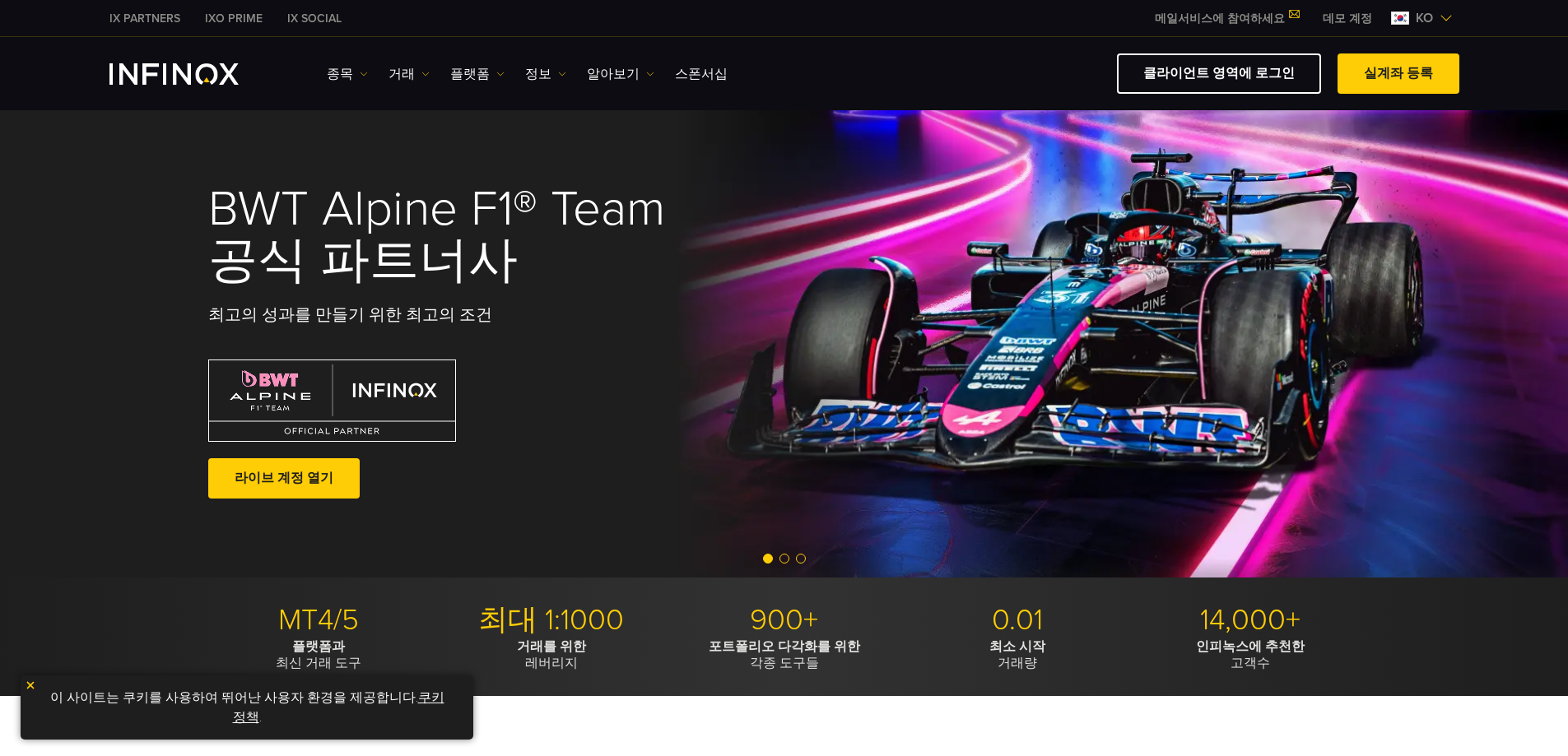 scroll, scrollTop: 0, scrollLeft: 0, axis: both 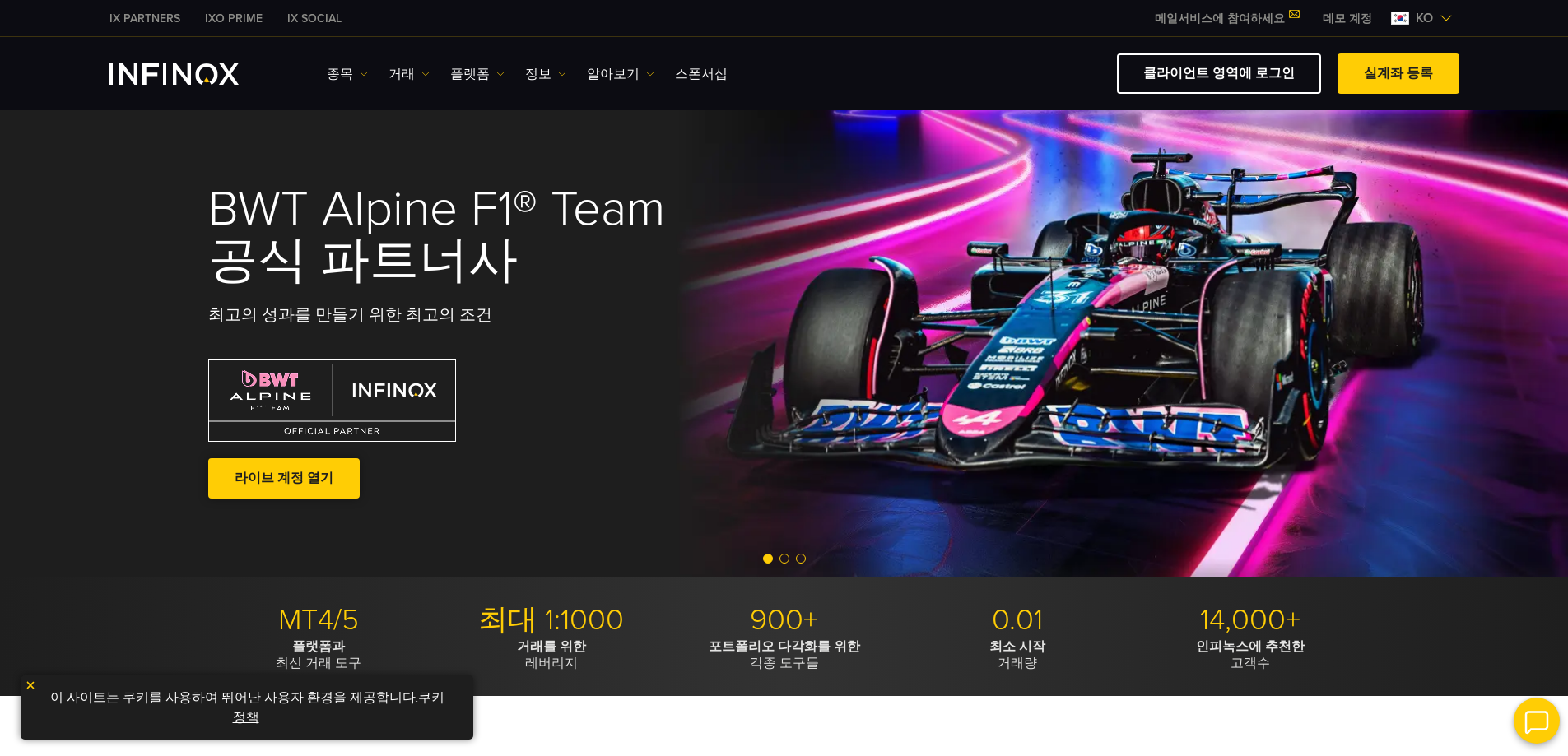 click on "라이브 계정 열기" at bounding box center (284, 478) 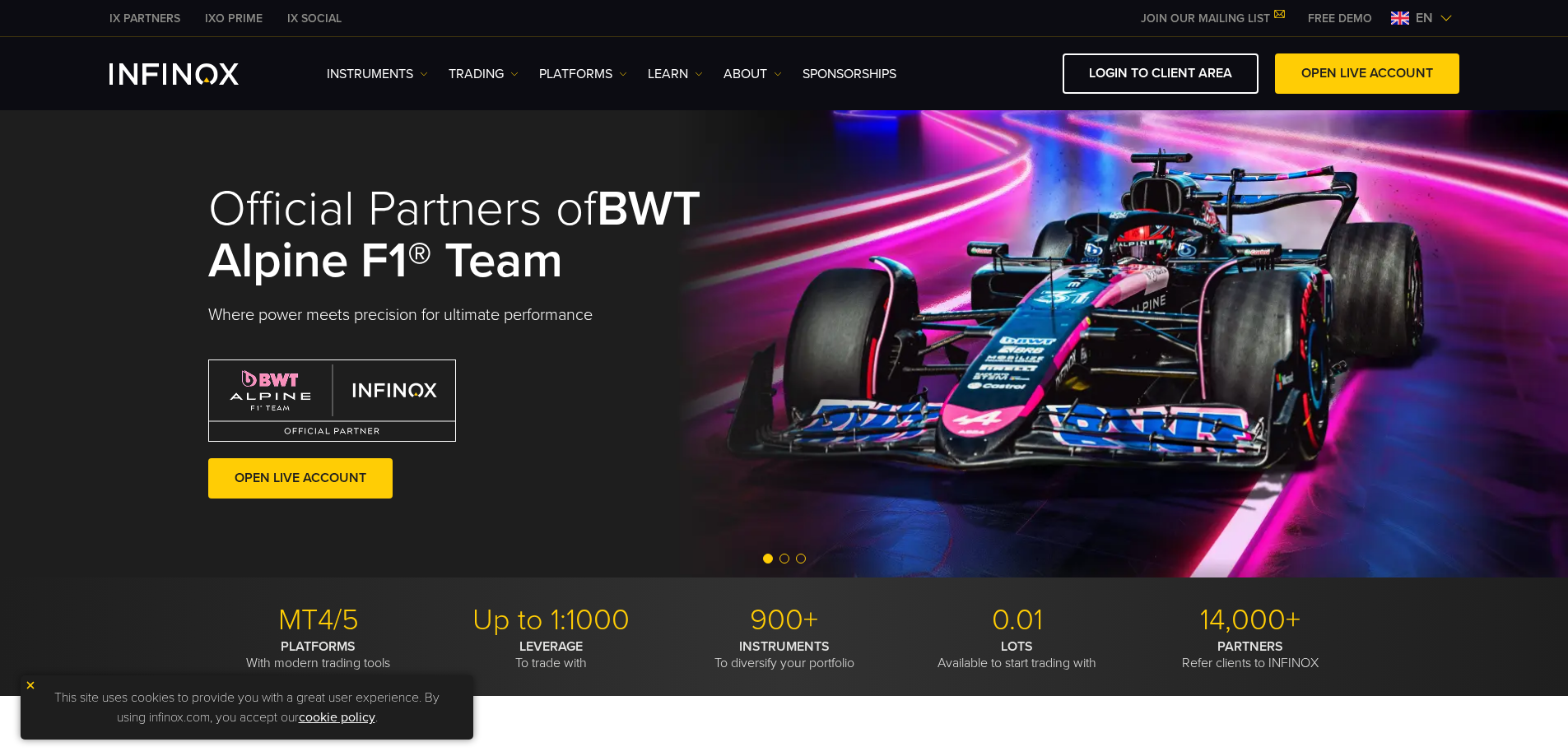 scroll, scrollTop: 0, scrollLeft: 0, axis: both 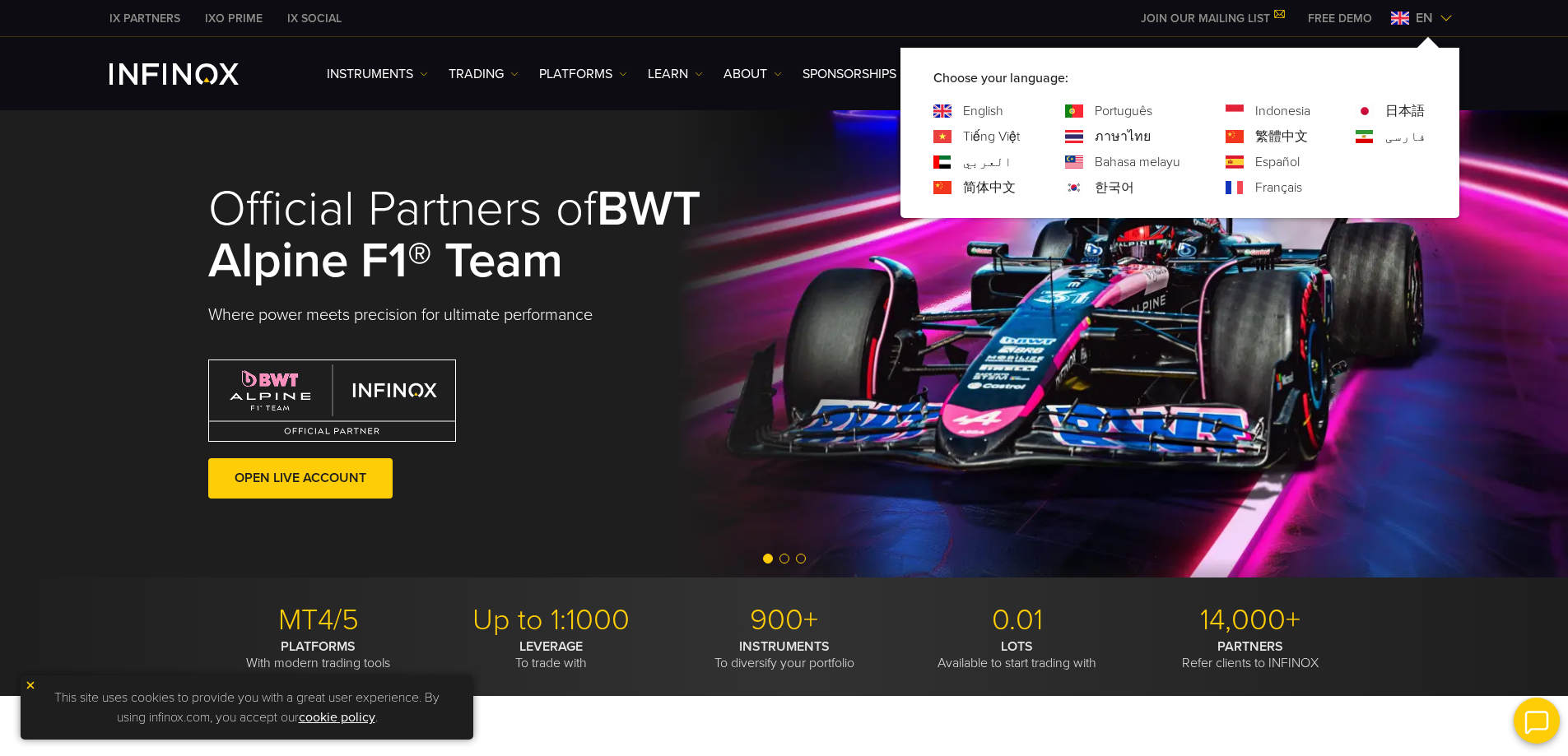 click on "한국어" at bounding box center (1114, 188) 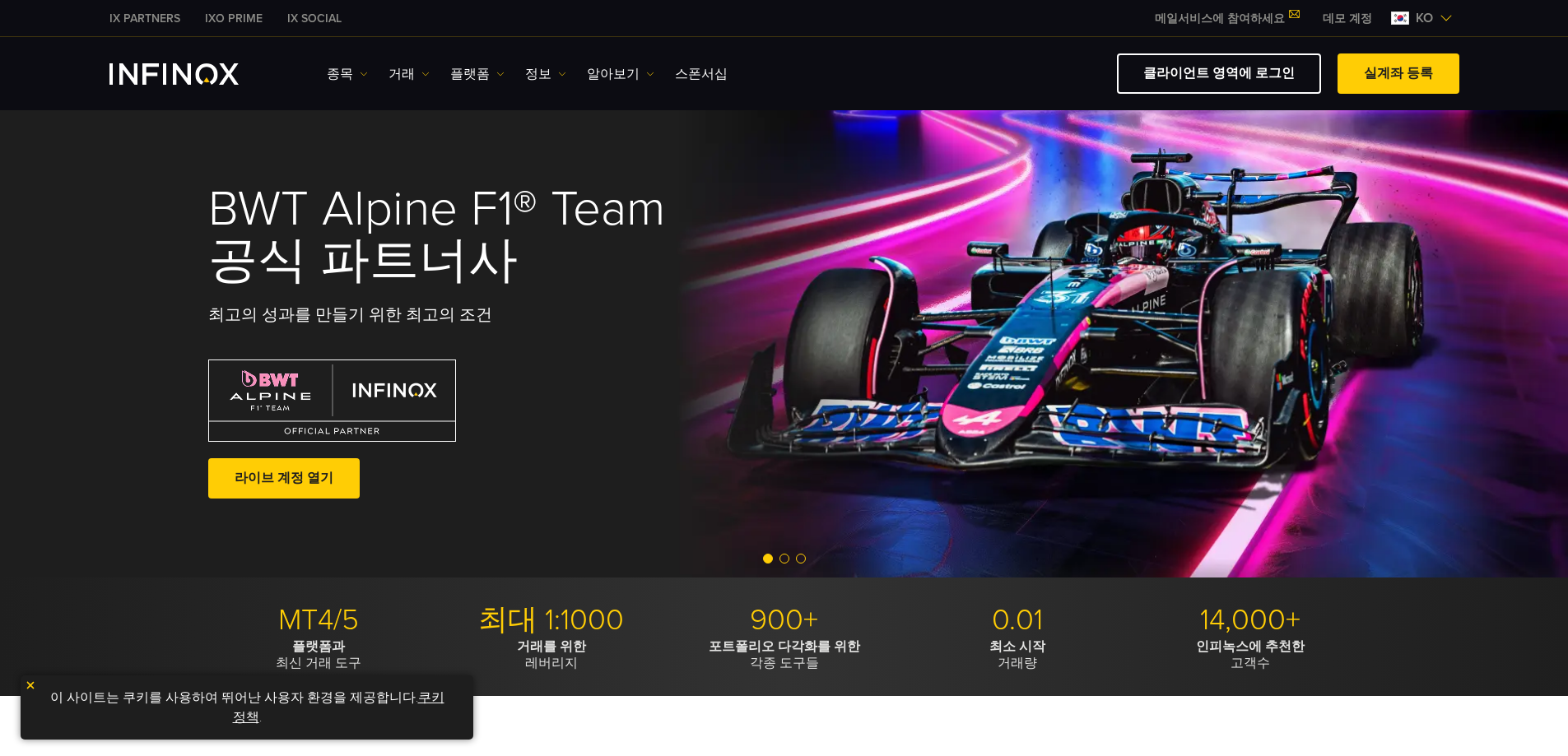 scroll, scrollTop: 0, scrollLeft: 0, axis: both 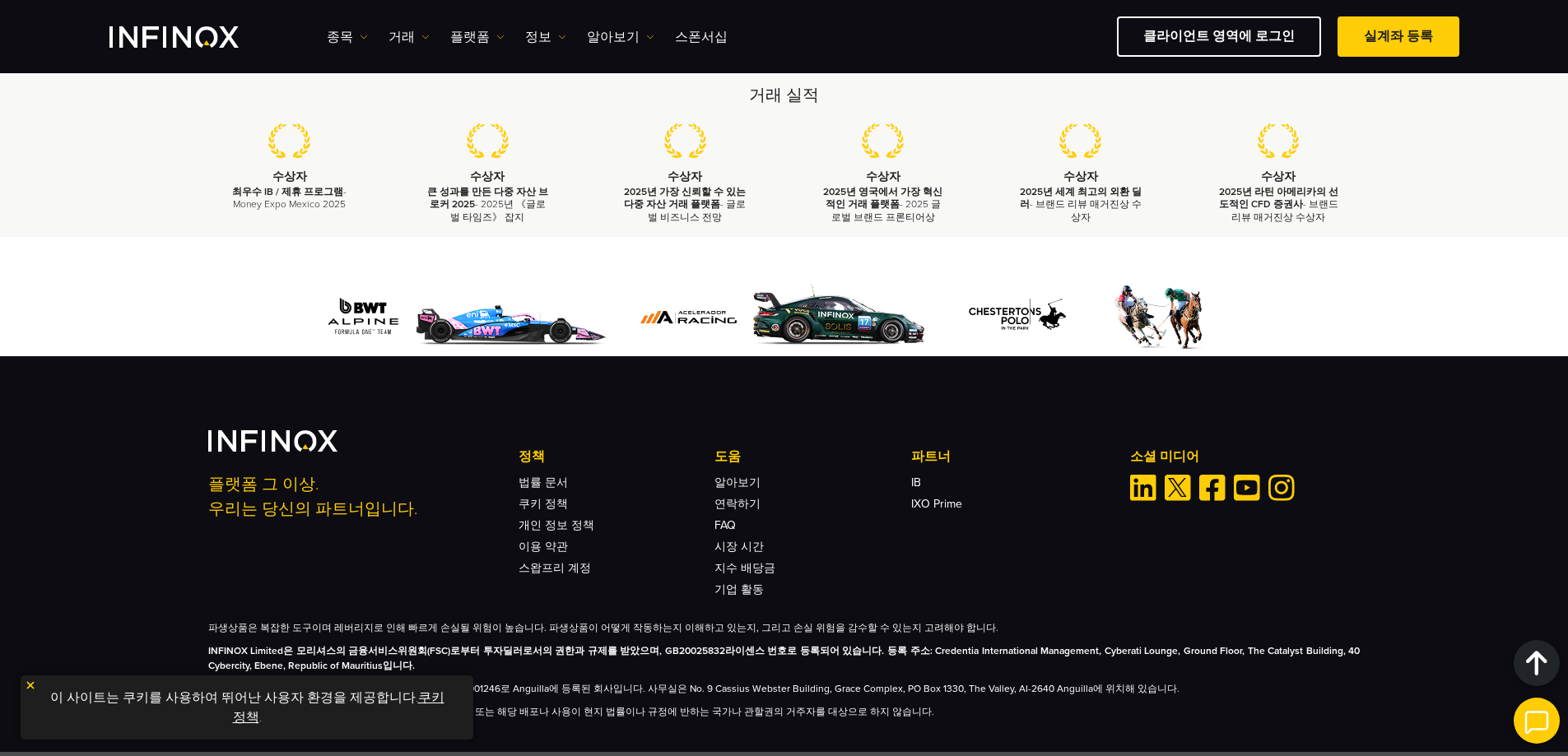 click at bounding box center [1537, 663] 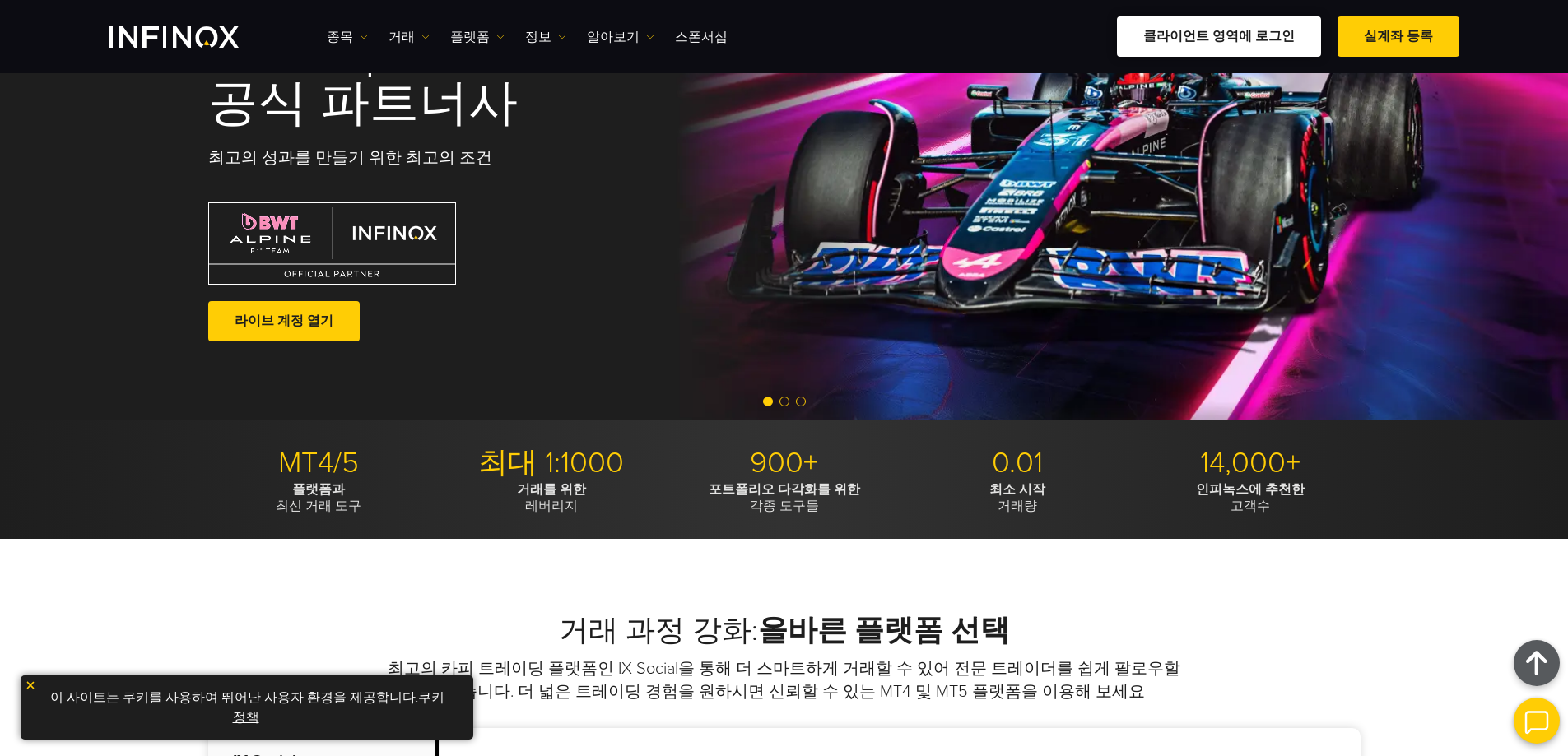 scroll, scrollTop: 0, scrollLeft: 0, axis: both 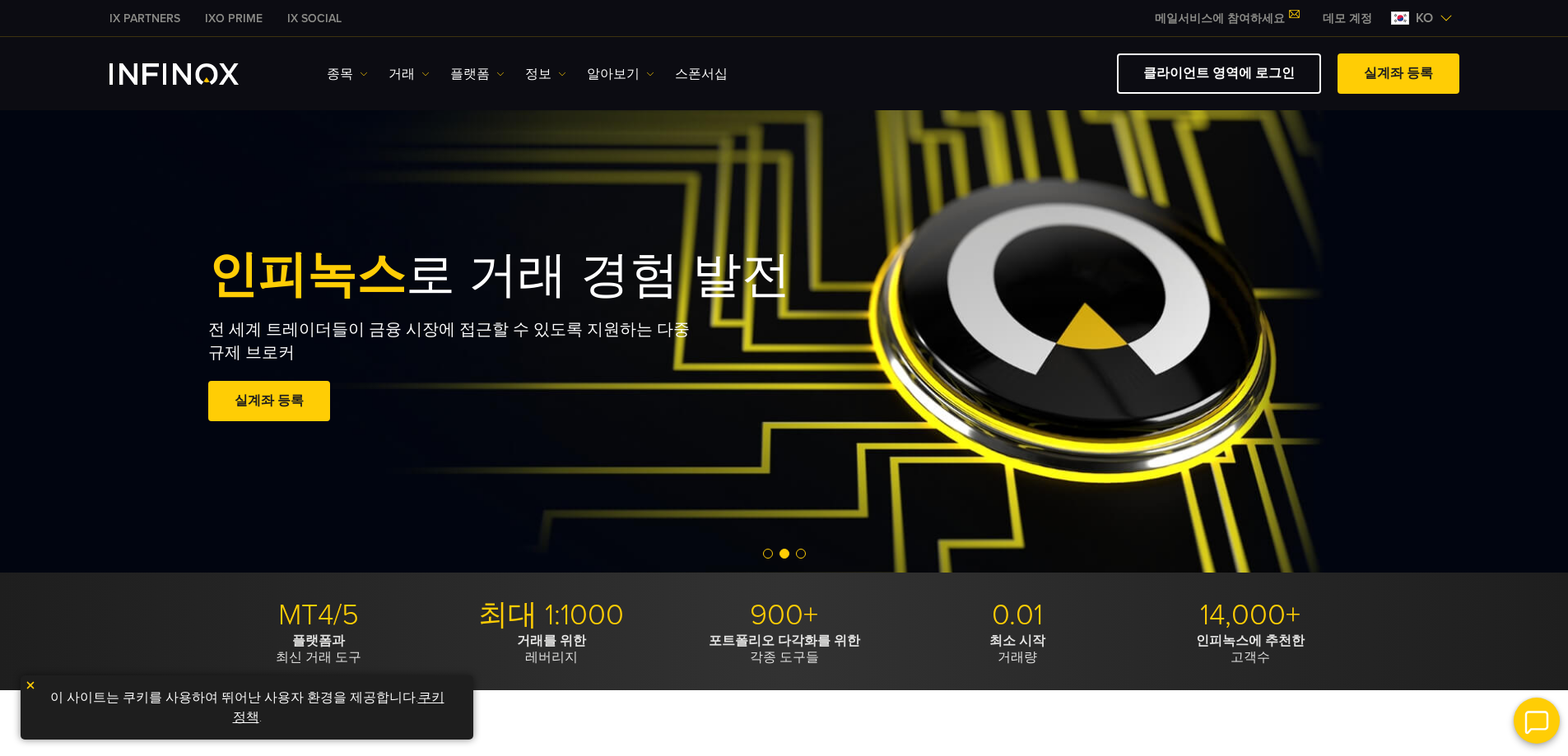 click on "데모 계정" at bounding box center (1347, 18) 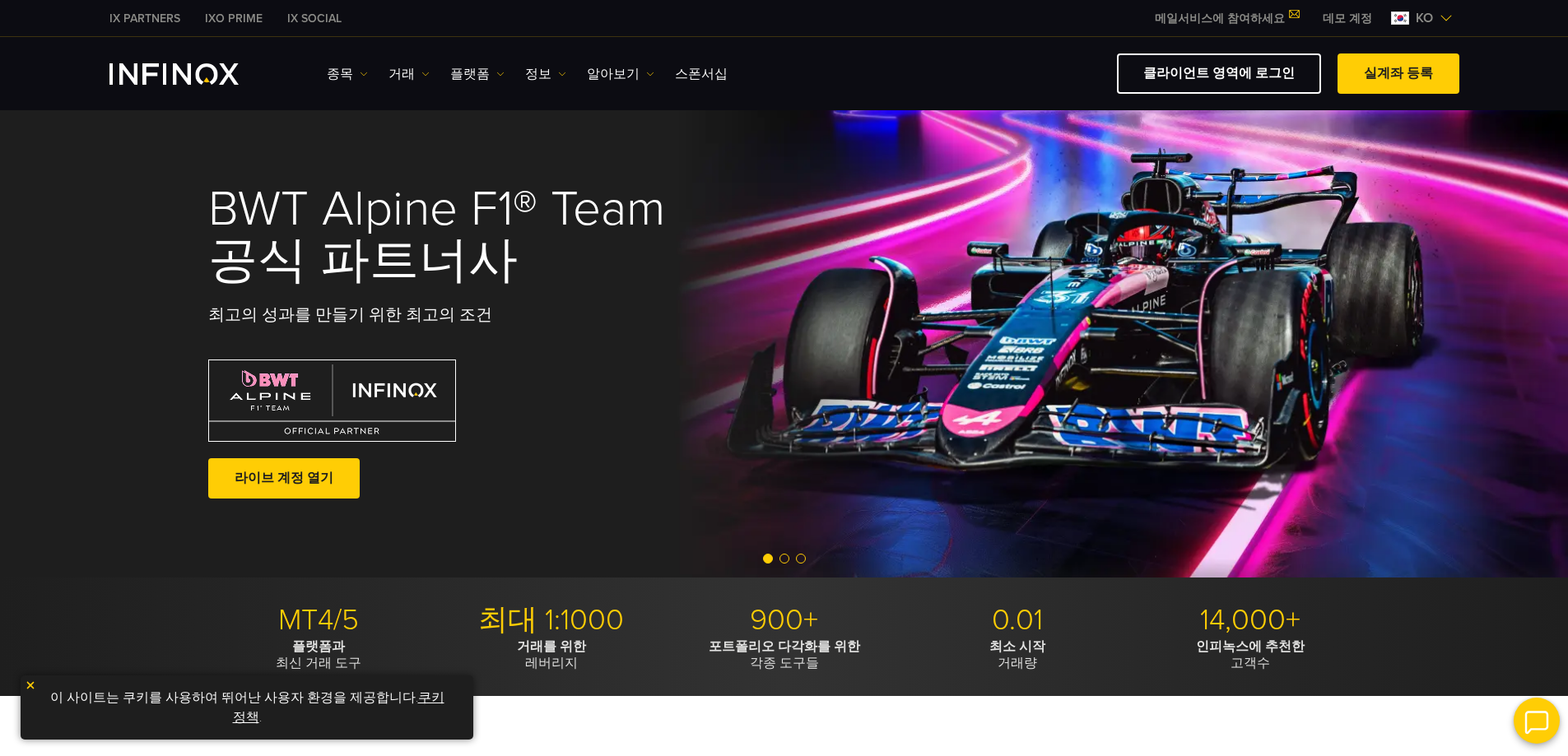 scroll, scrollTop: 0, scrollLeft: 0, axis: both 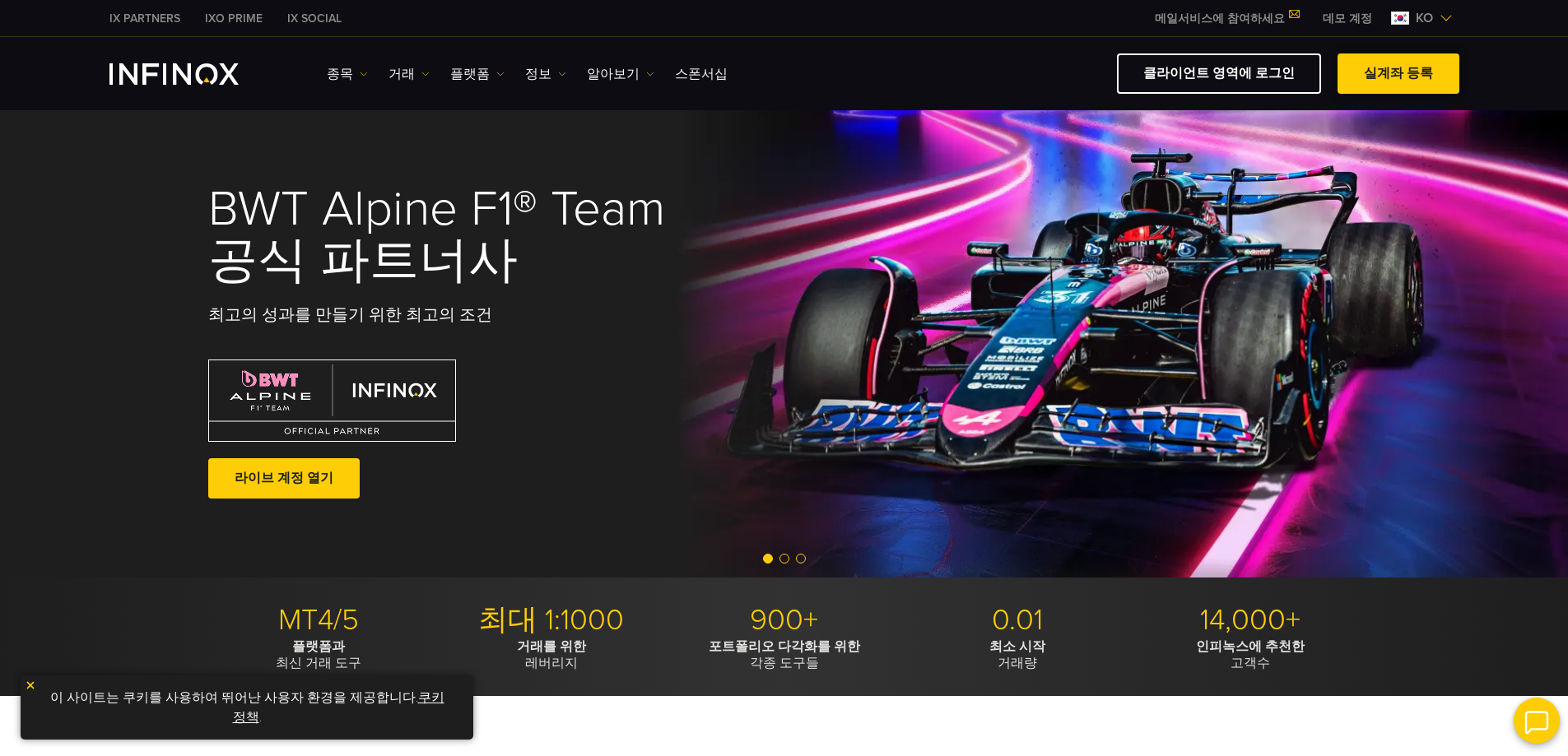 click on "실계좌 등록" at bounding box center [1398, 73] 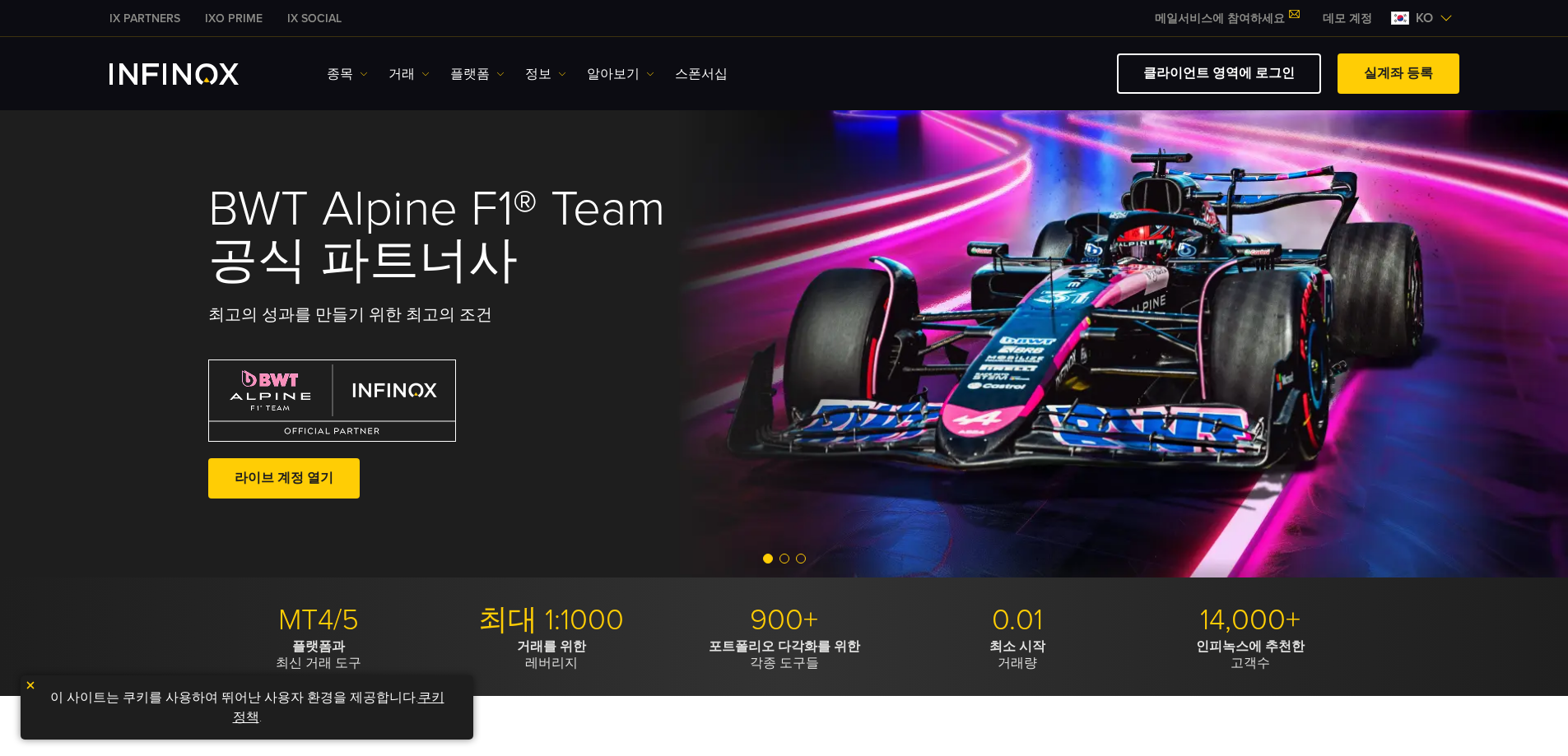 scroll, scrollTop: 0, scrollLeft: 0, axis: both 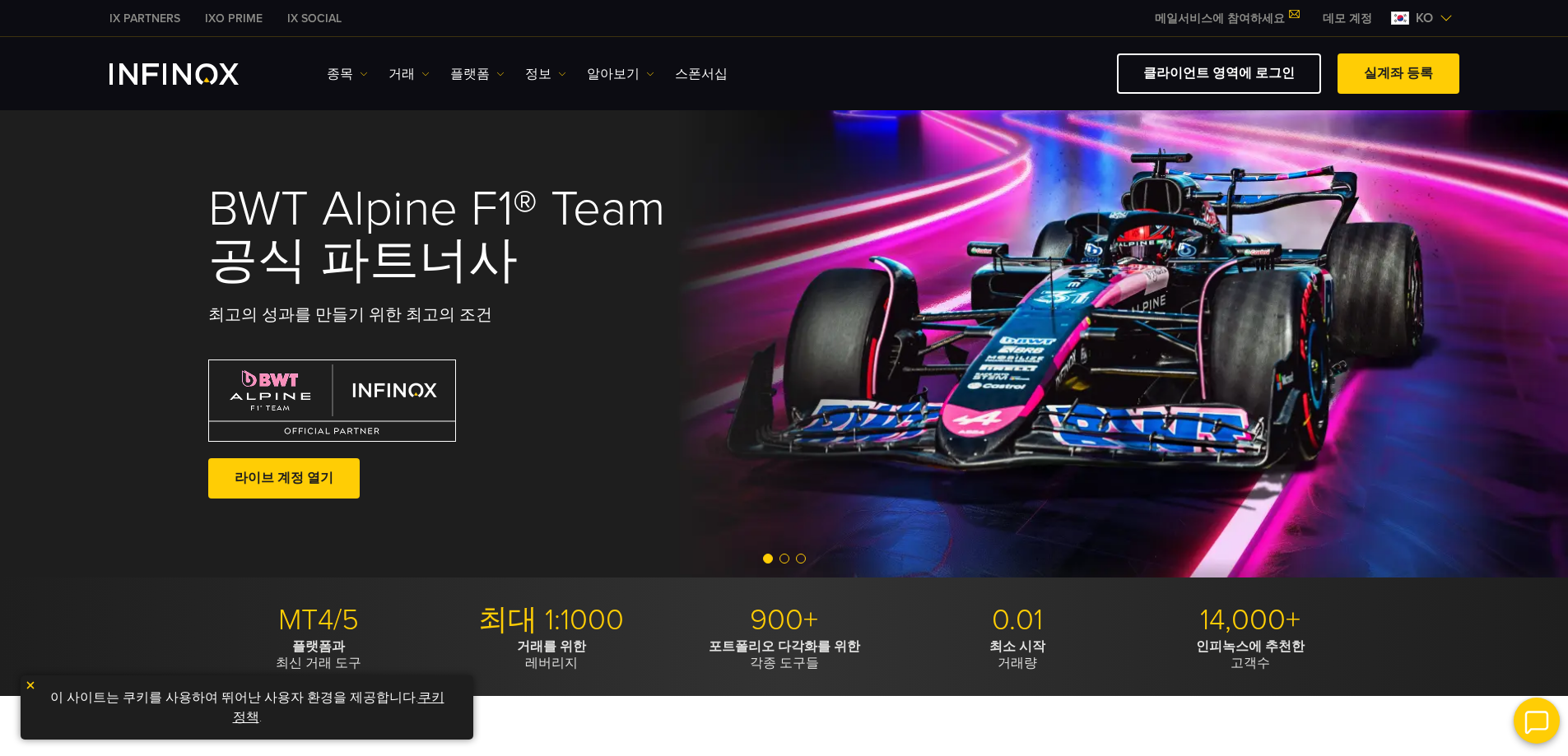 click on "메일서비스에 참여하세요" at bounding box center [1226, 18] 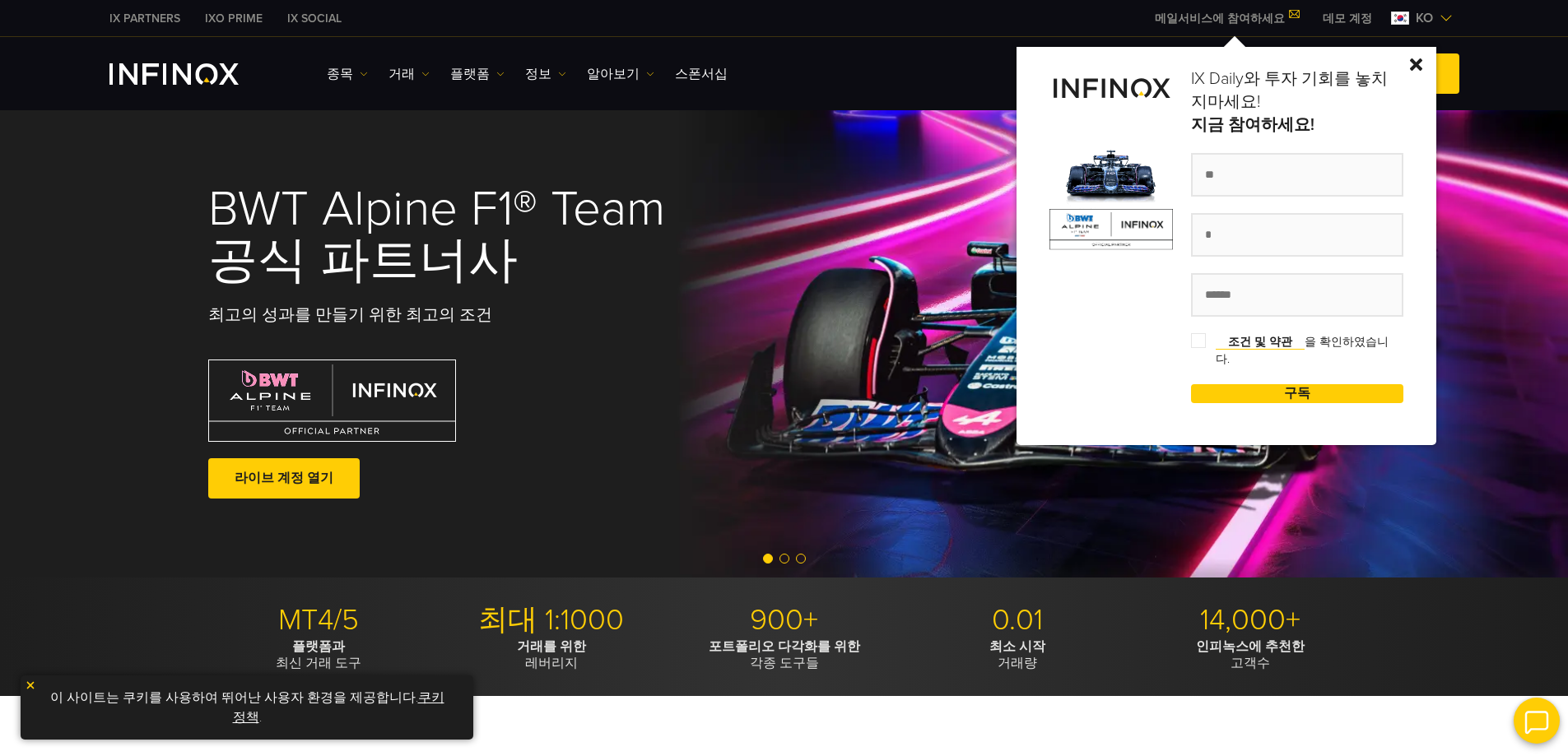 scroll, scrollTop: 0, scrollLeft: 0, axis: both 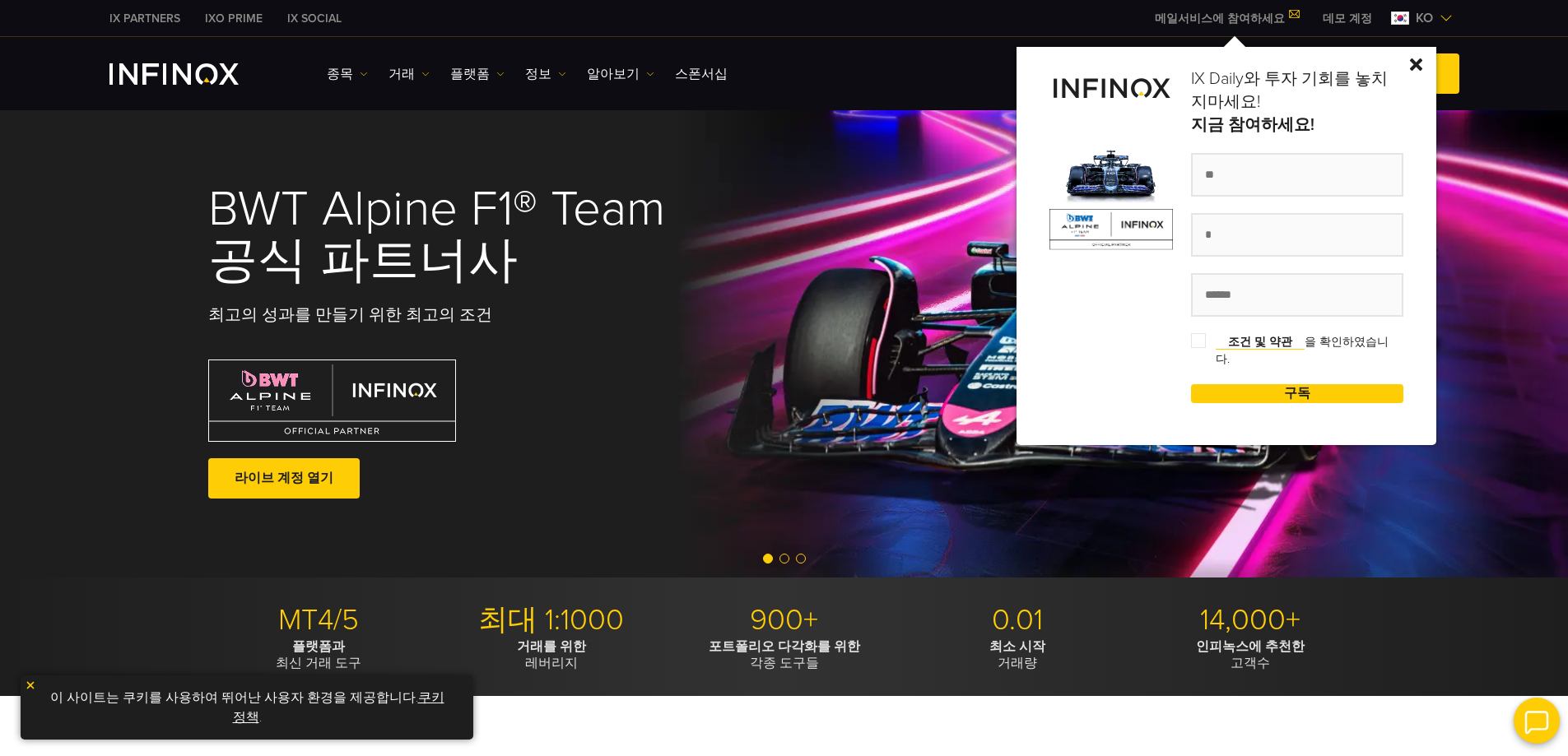 click at bounding box center [1416, 64] 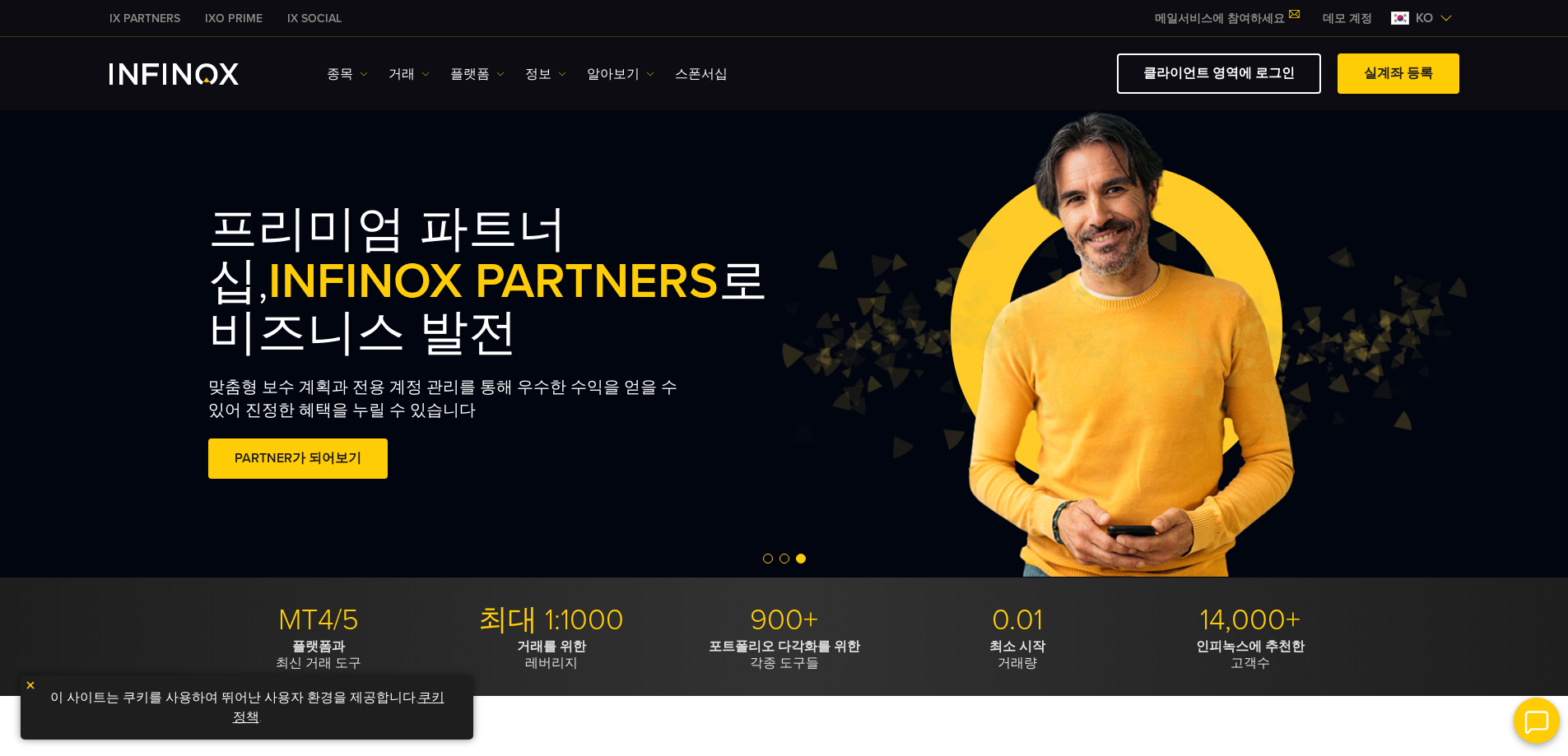 click on "실계좌 등록" at bounding box center [1398, 73] 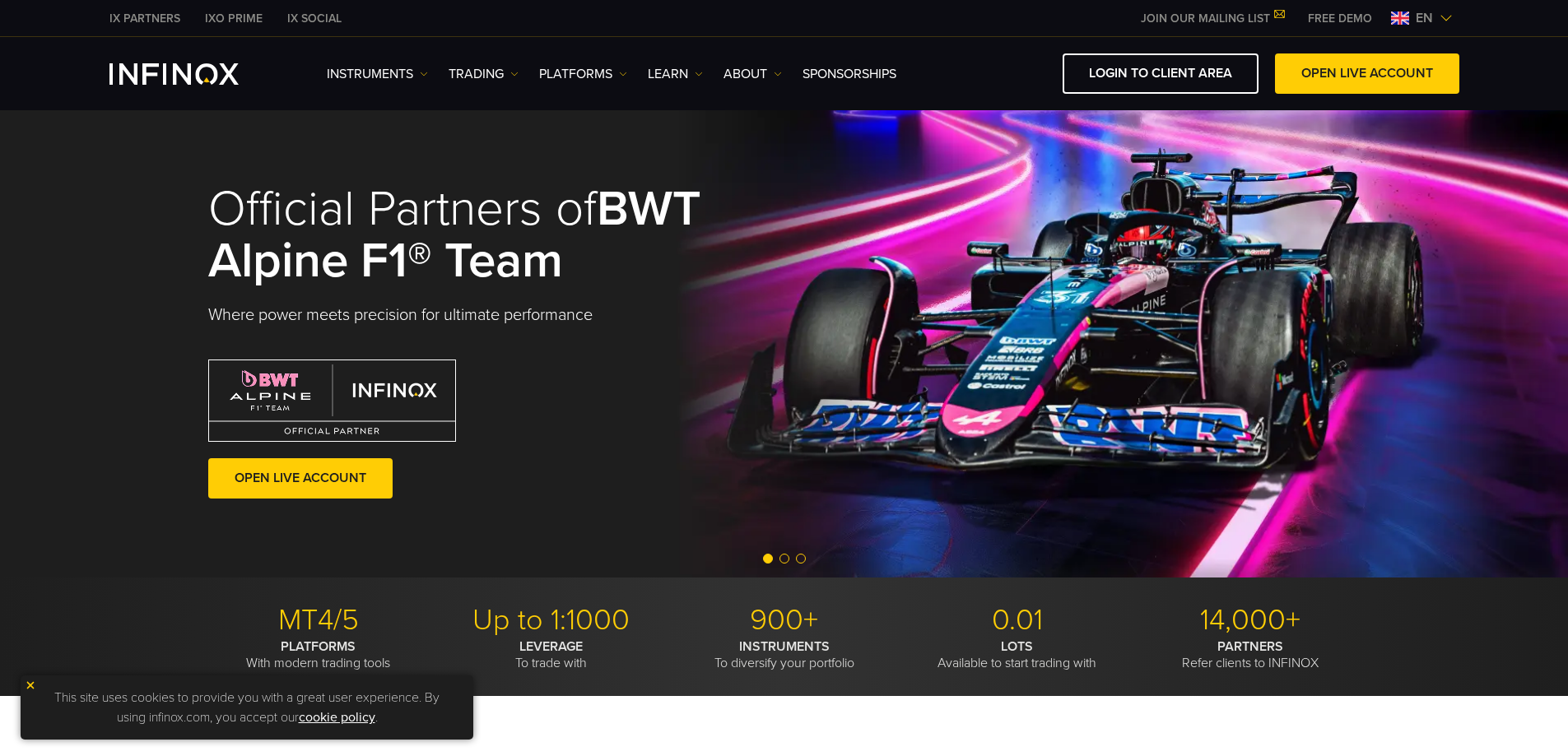 scroll, scrollTop: 0, scrollLeft: 0, axis: both 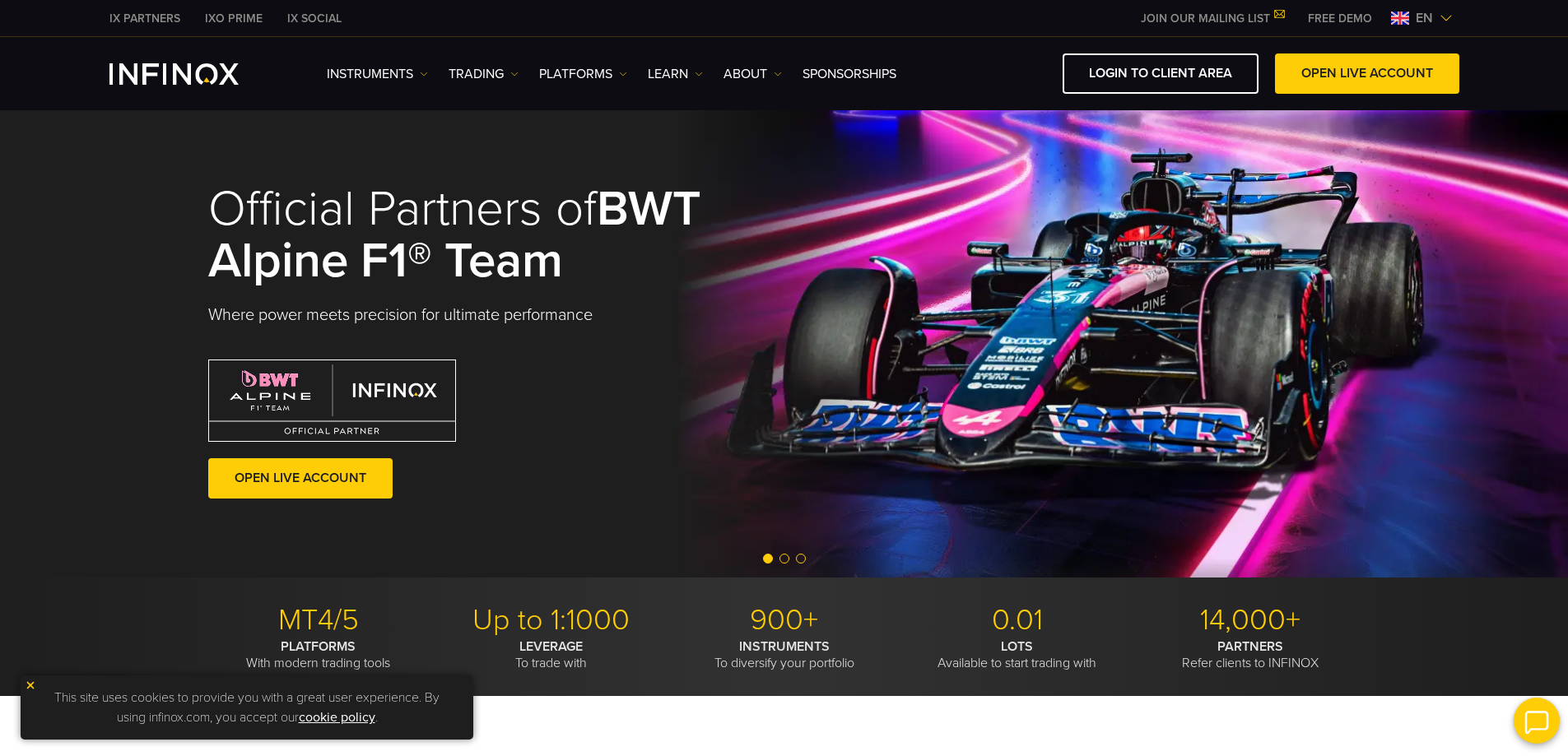 click on "en" at bounding box center [1424, 18] 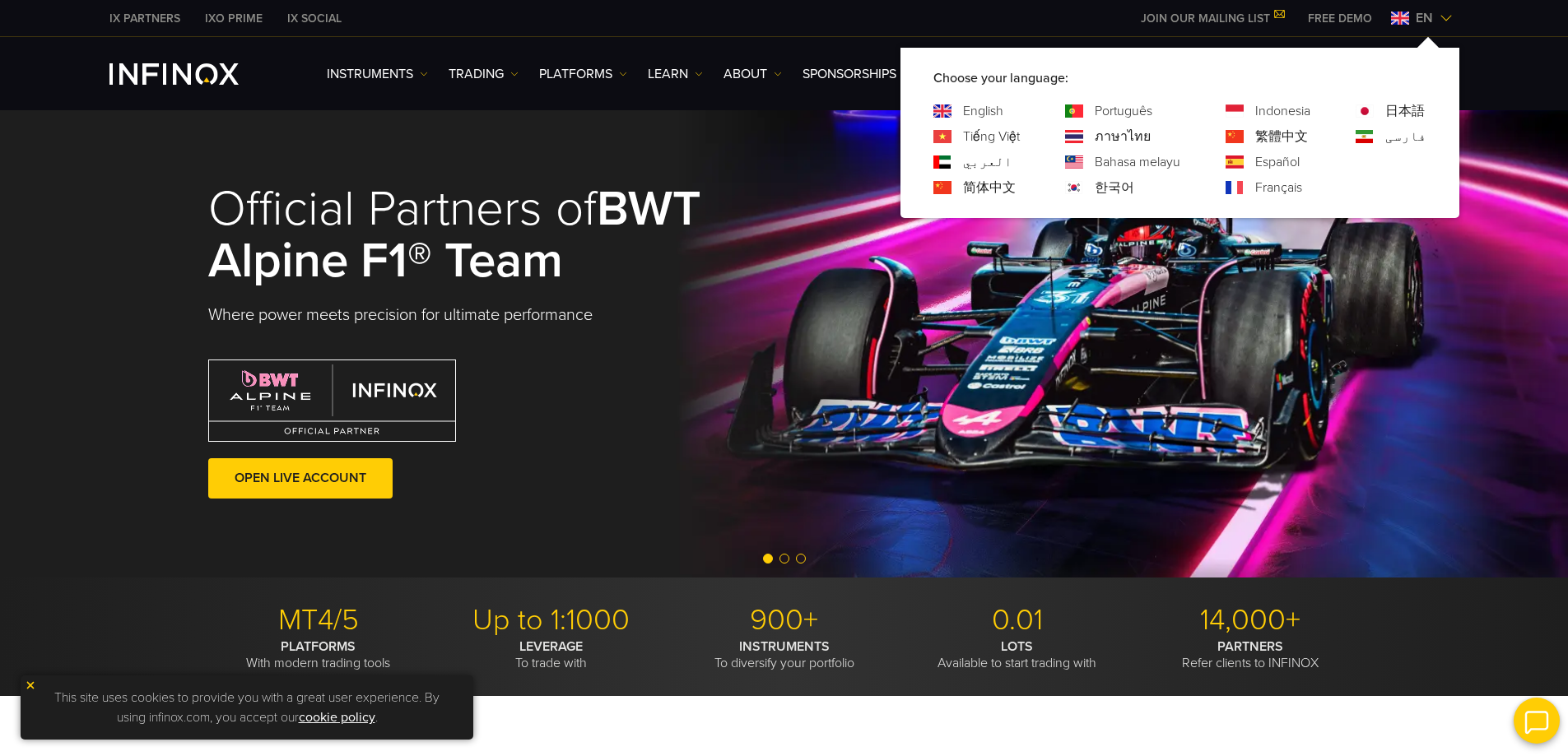click on "한국어" at bounding box center [1114, 188] 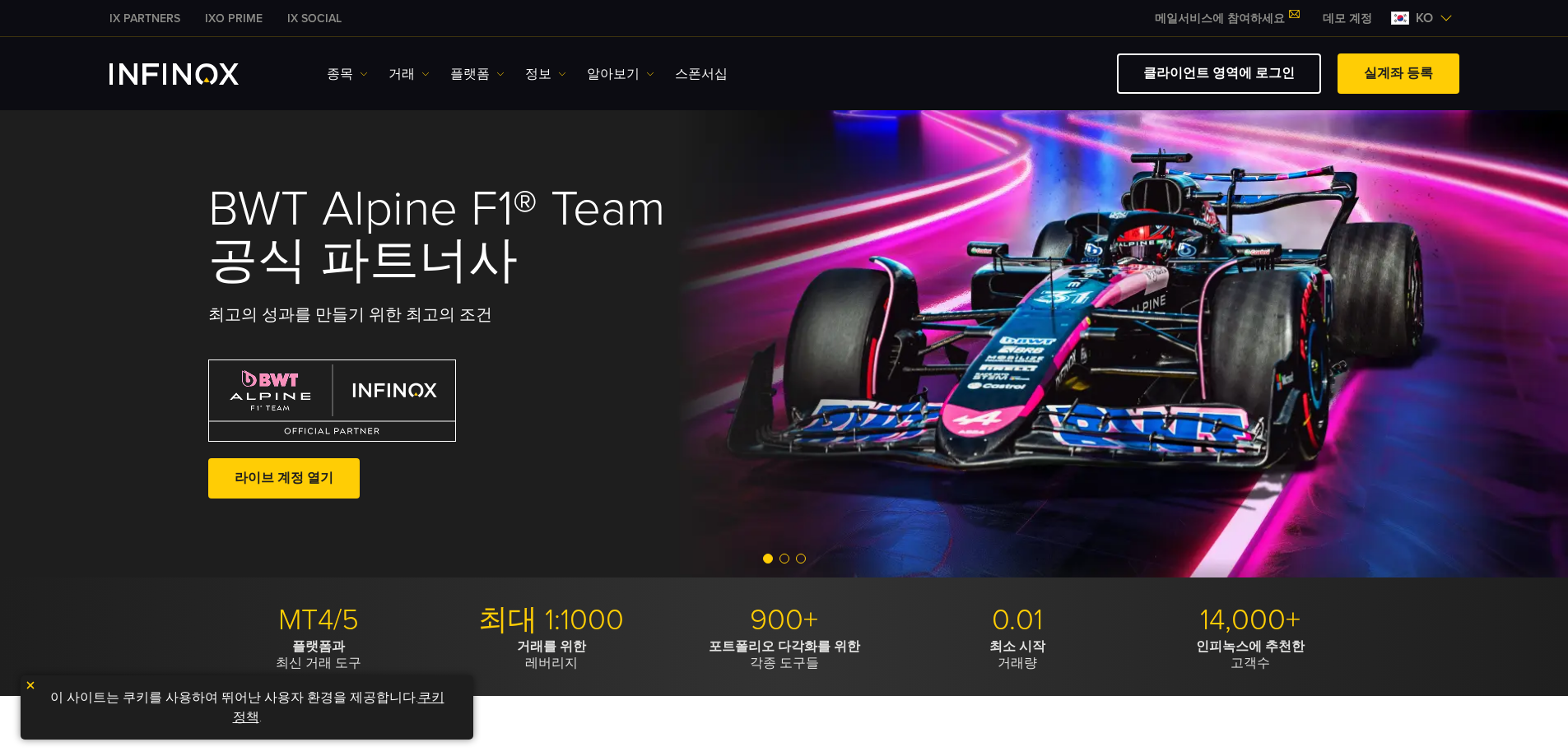 scroll, scrollTop: 0, scrollLeft: 0, axis: both 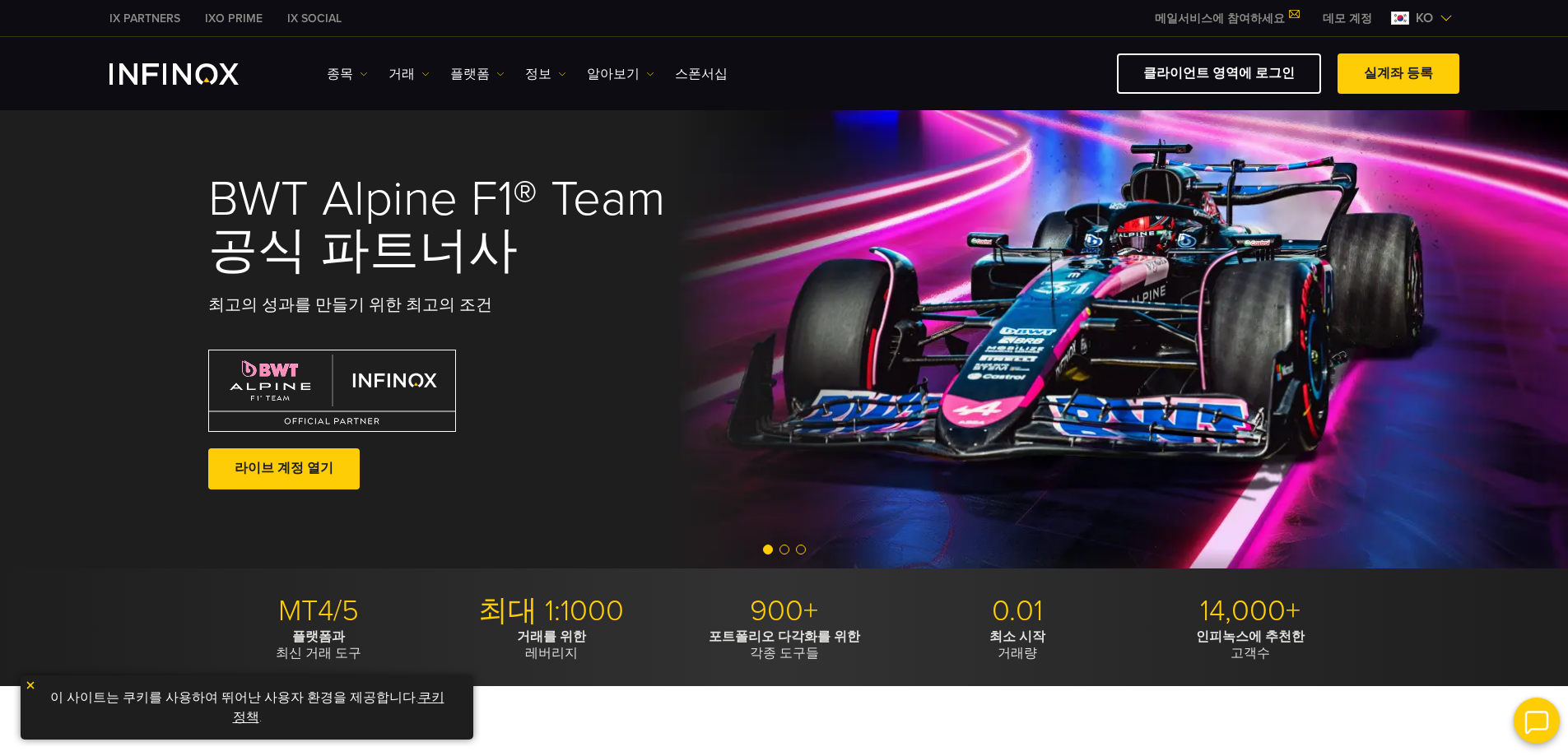 click at bounding box center (1537, 721) 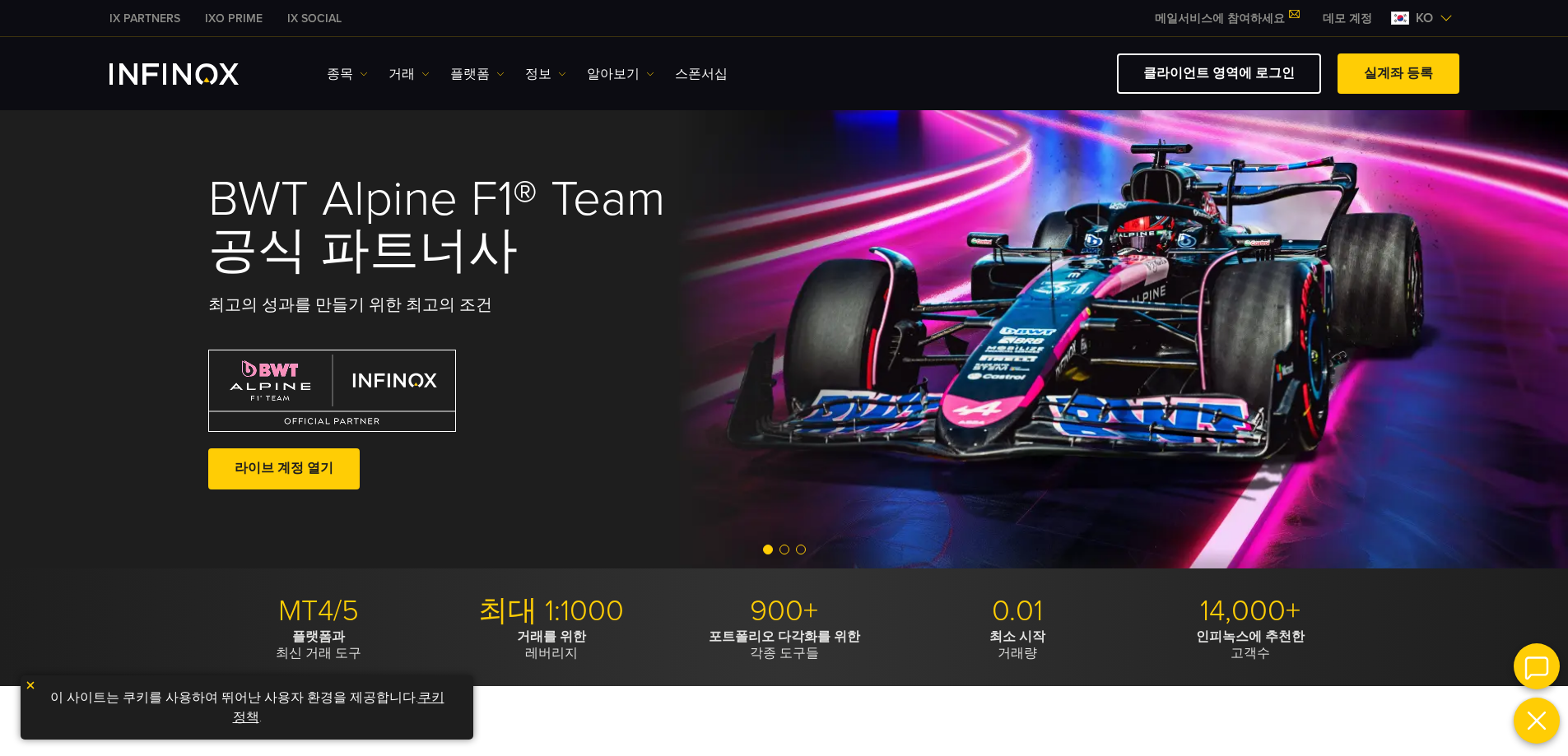 click at bounding box center [1537, 666] 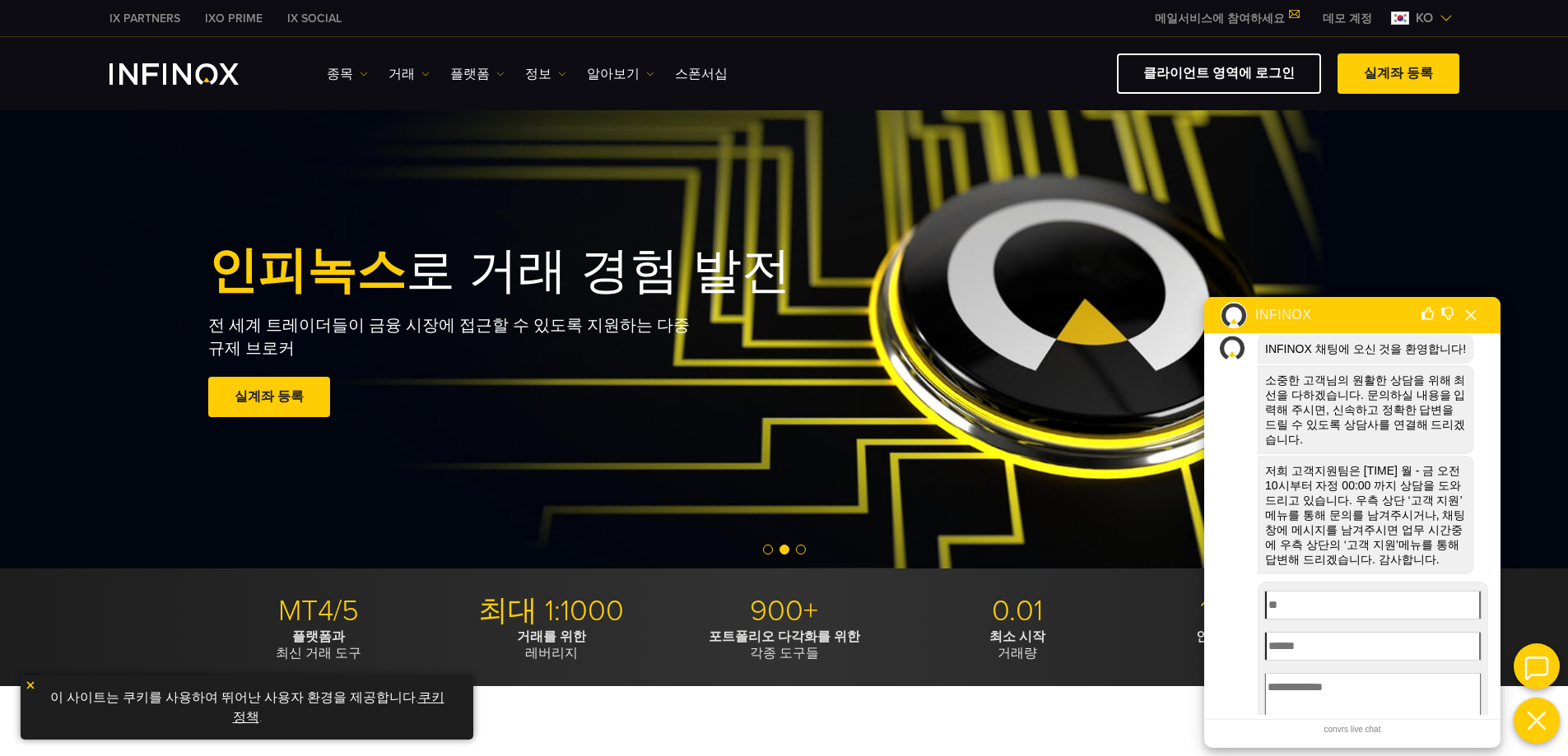 scroll, scrollTop: 0, scrollLeft: 0, axis: both 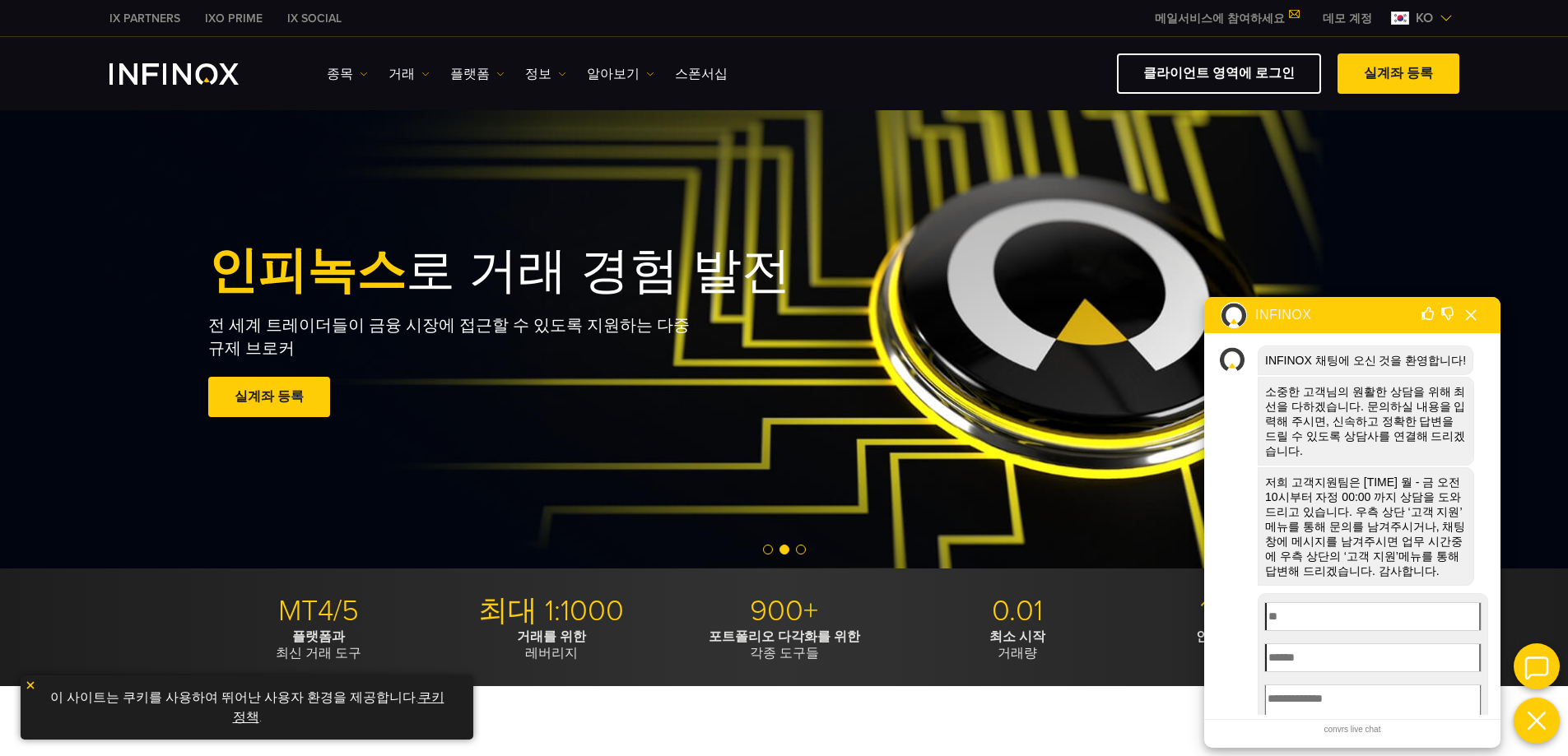 click at bounding box center (1471, 315) 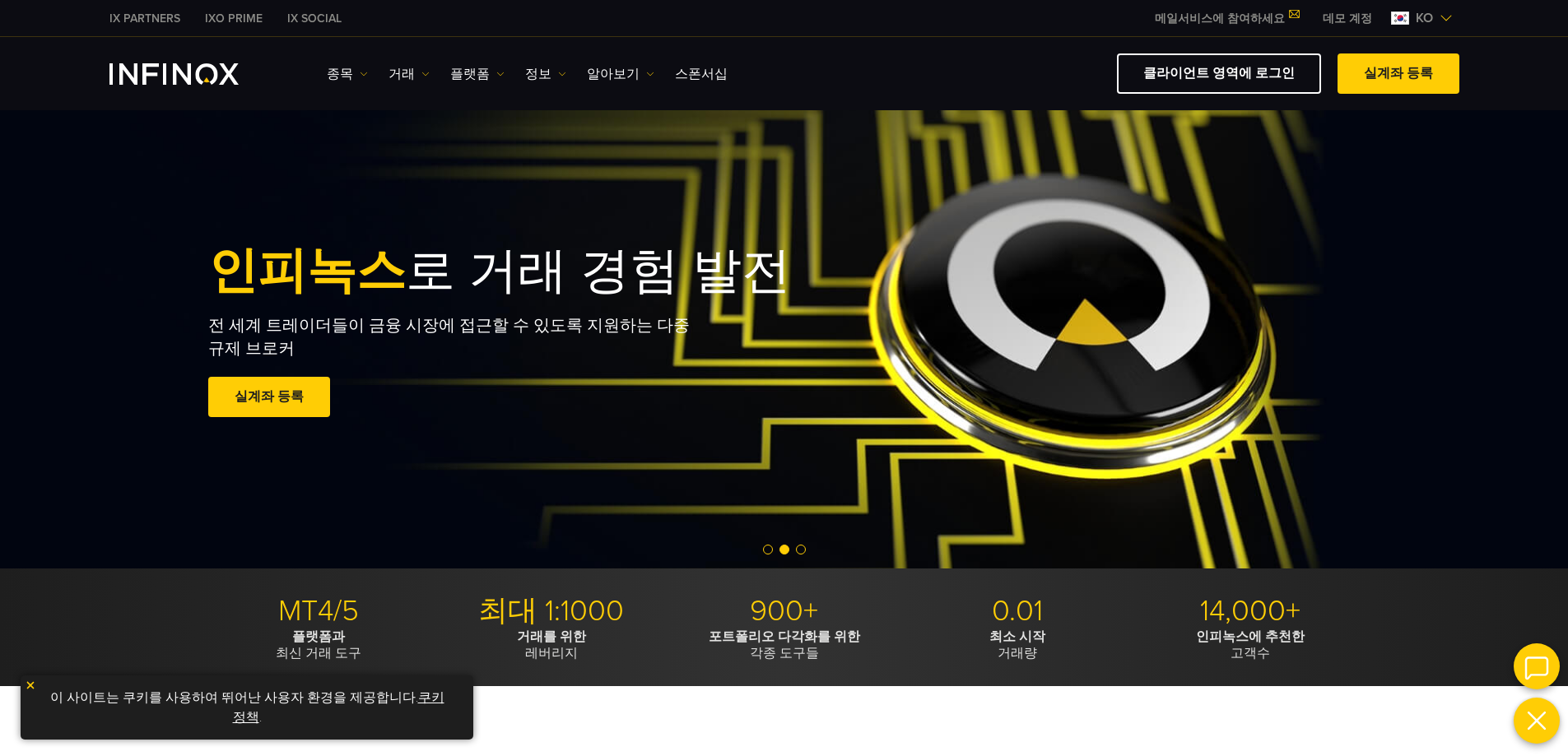 scroll, scrollTop: 0, scrollLeft: 0, axis: both 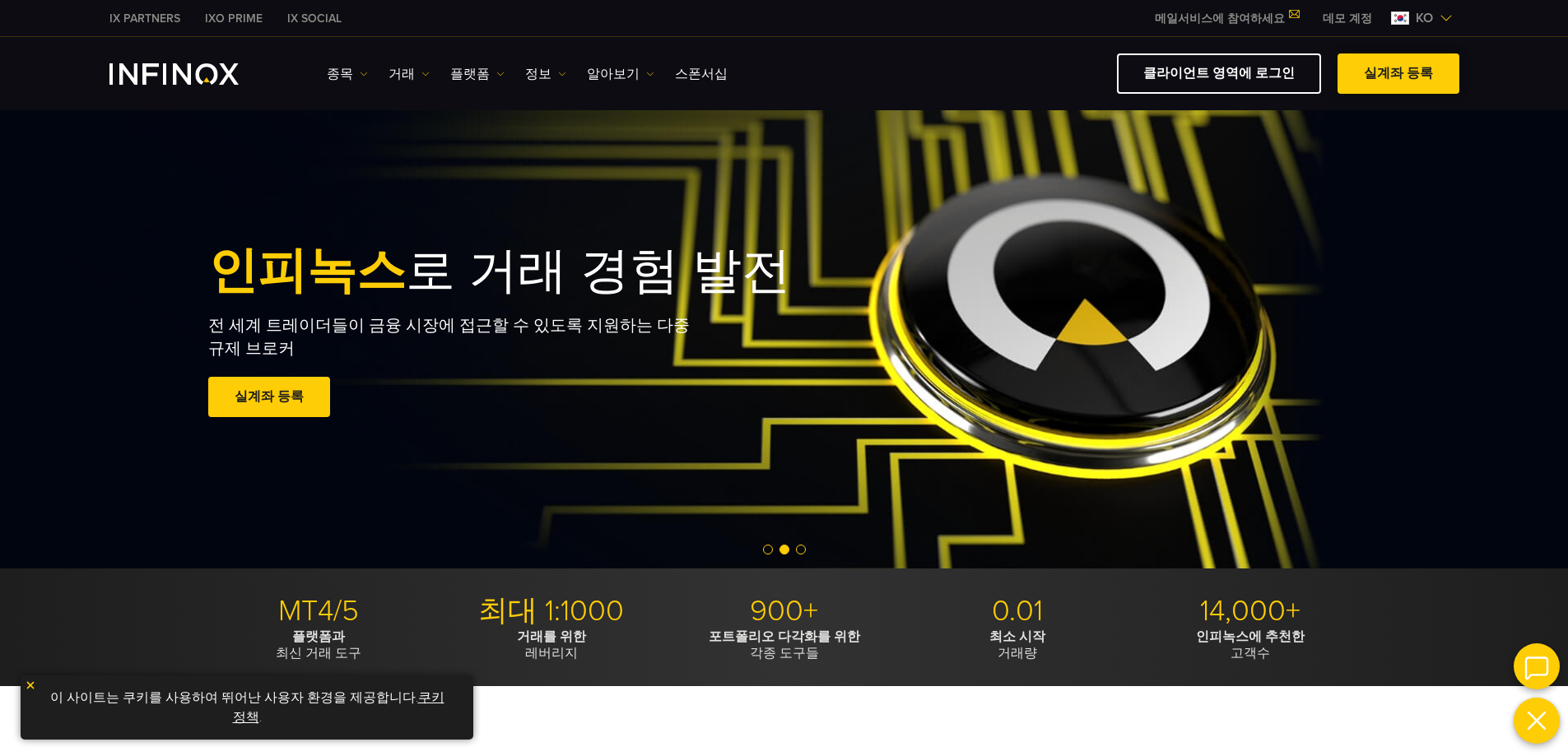 click at bounding box center [1398, 74] 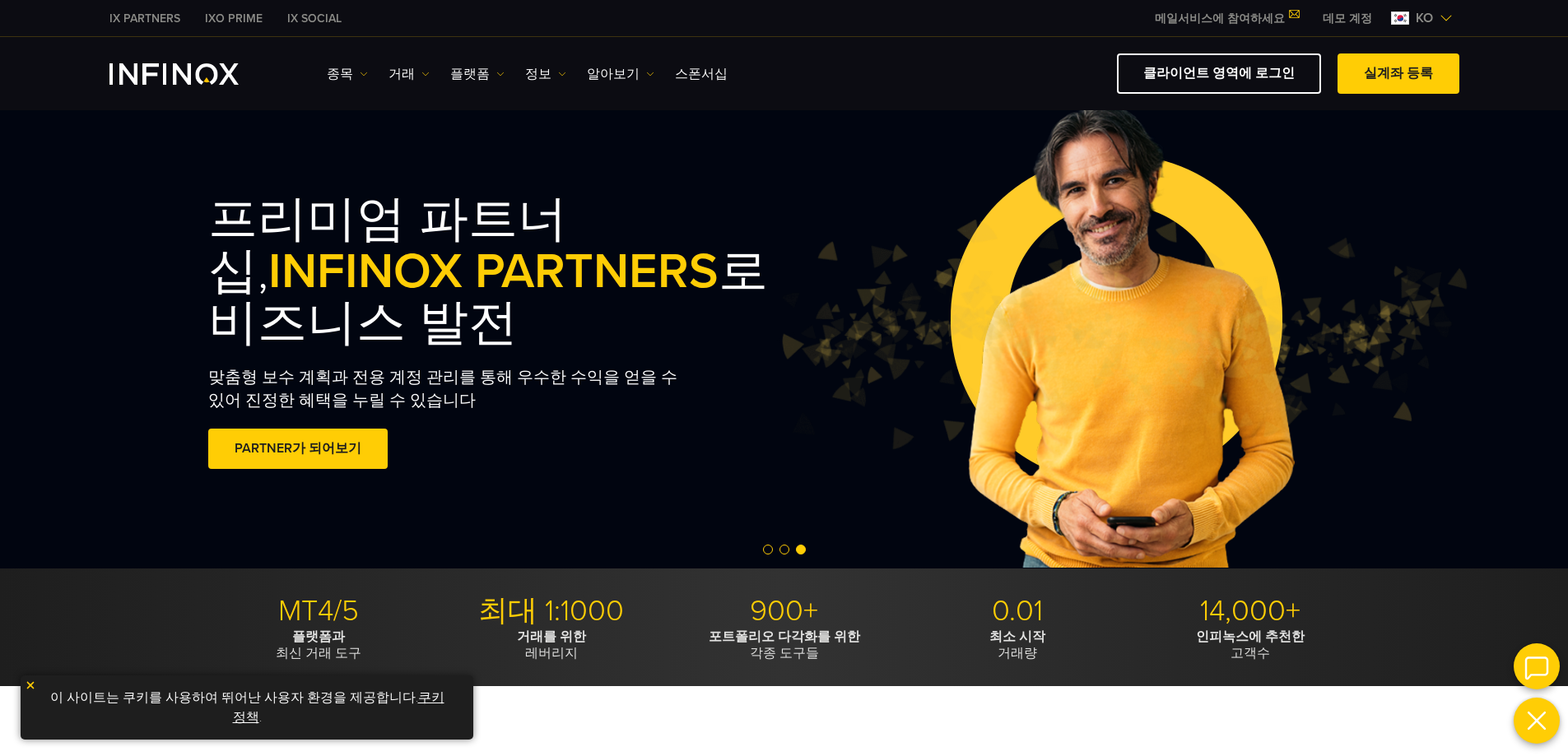 scroll, scrollTop: 0, scrollLeft: 0, axis: both 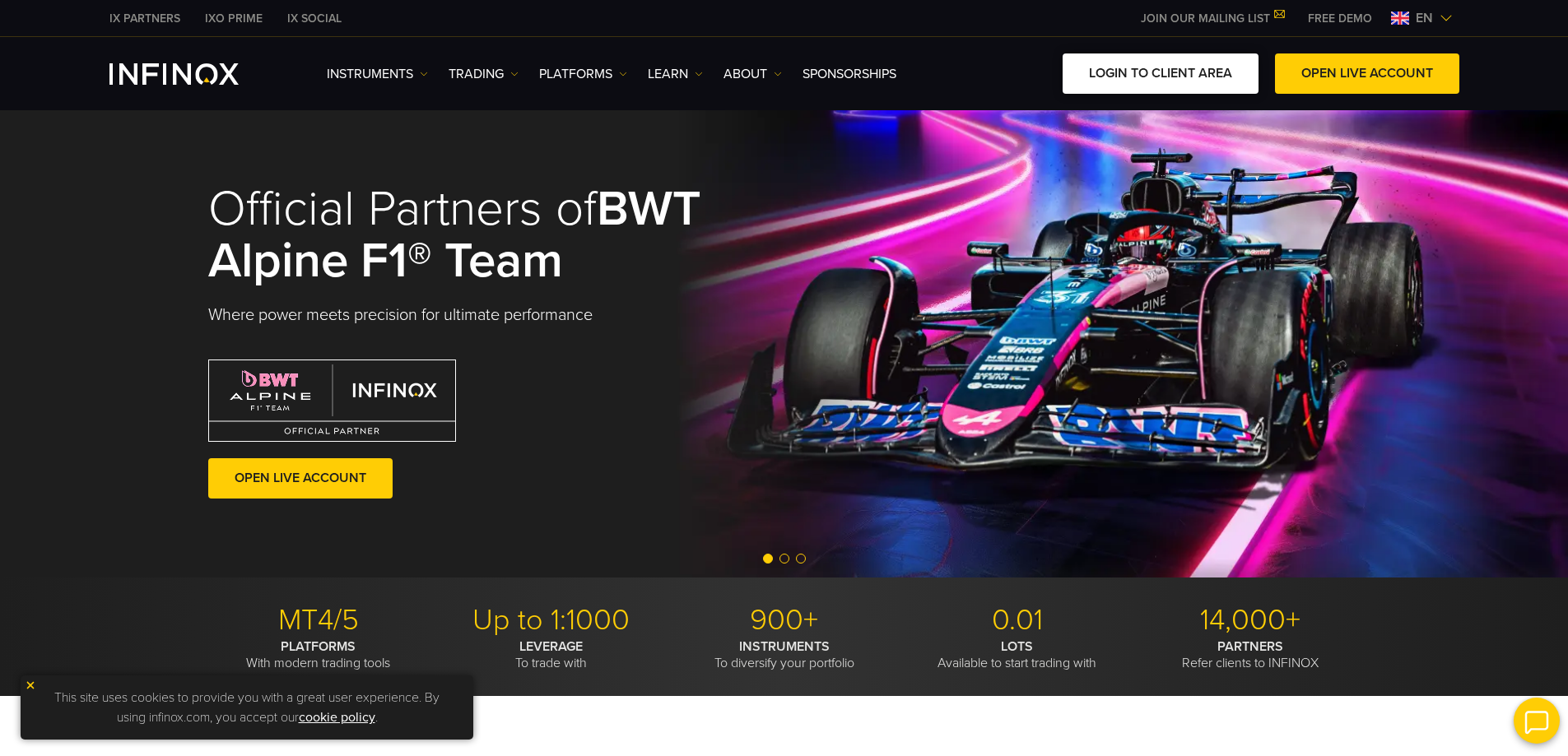 click on "LOGIN TO CLIENT AREA" at bounding box center [1161, 73] 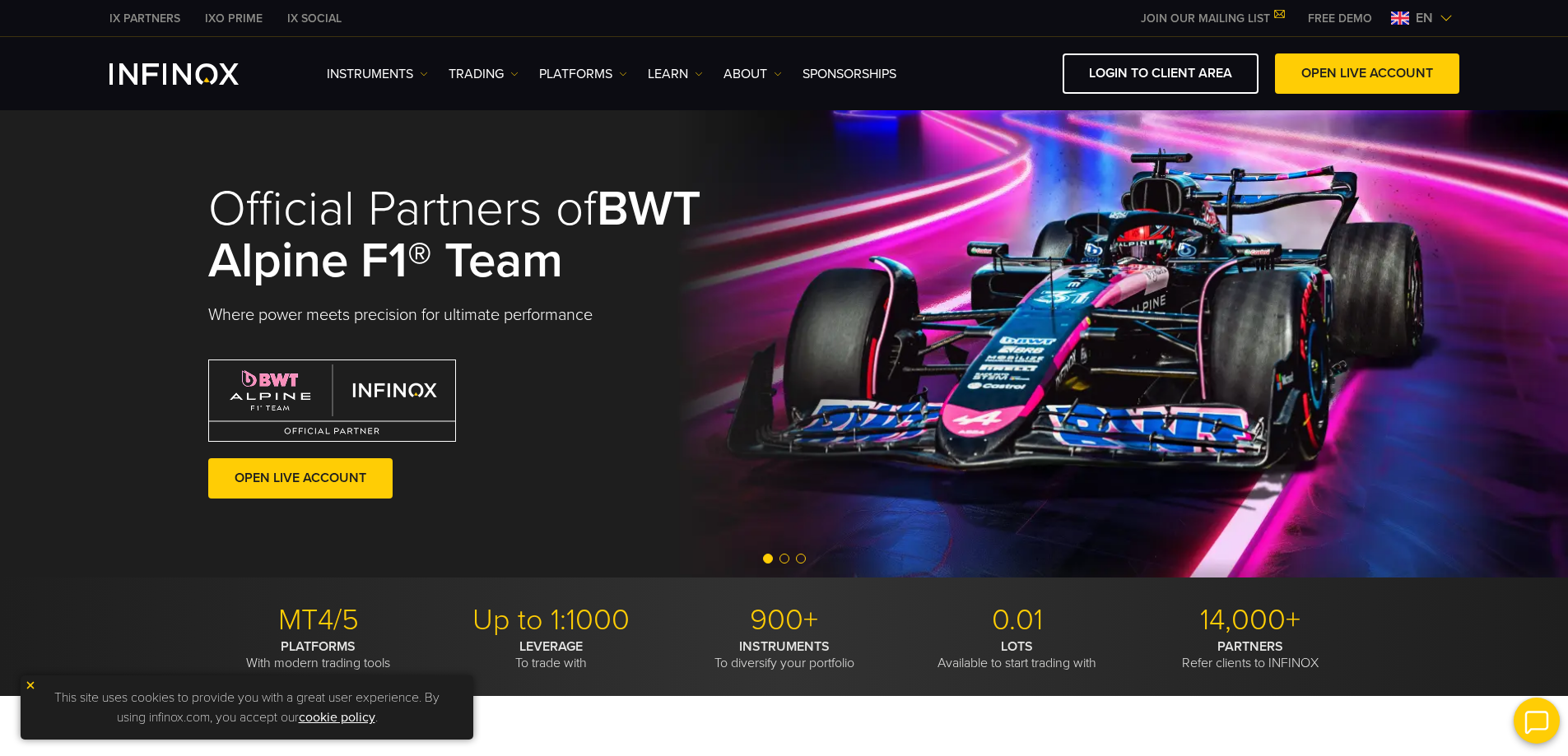 scroll, scrollTop: 0, scrollLeft: 0, axis: both 